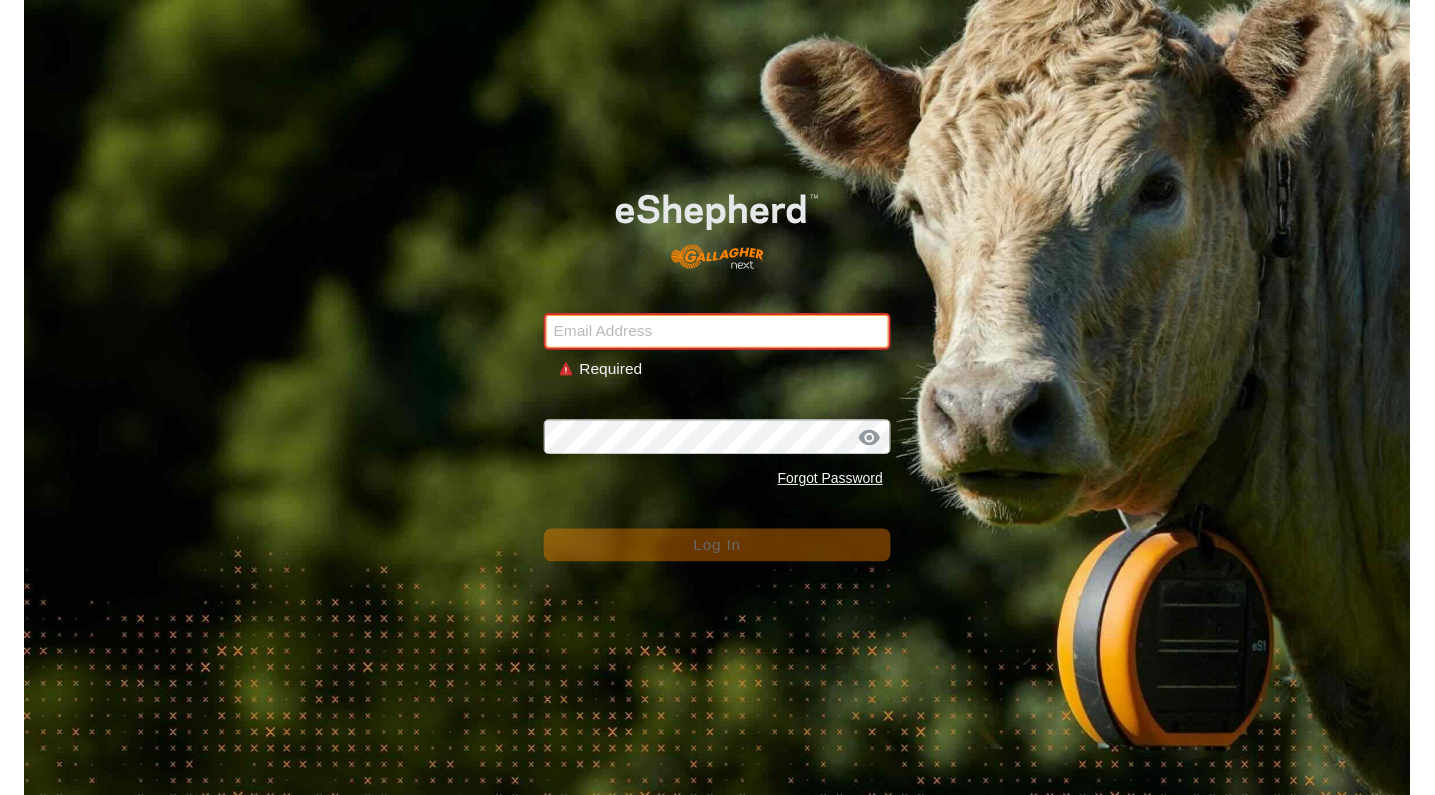 scroll, scrollTop: 0, scrollLeft: 0, axis: both 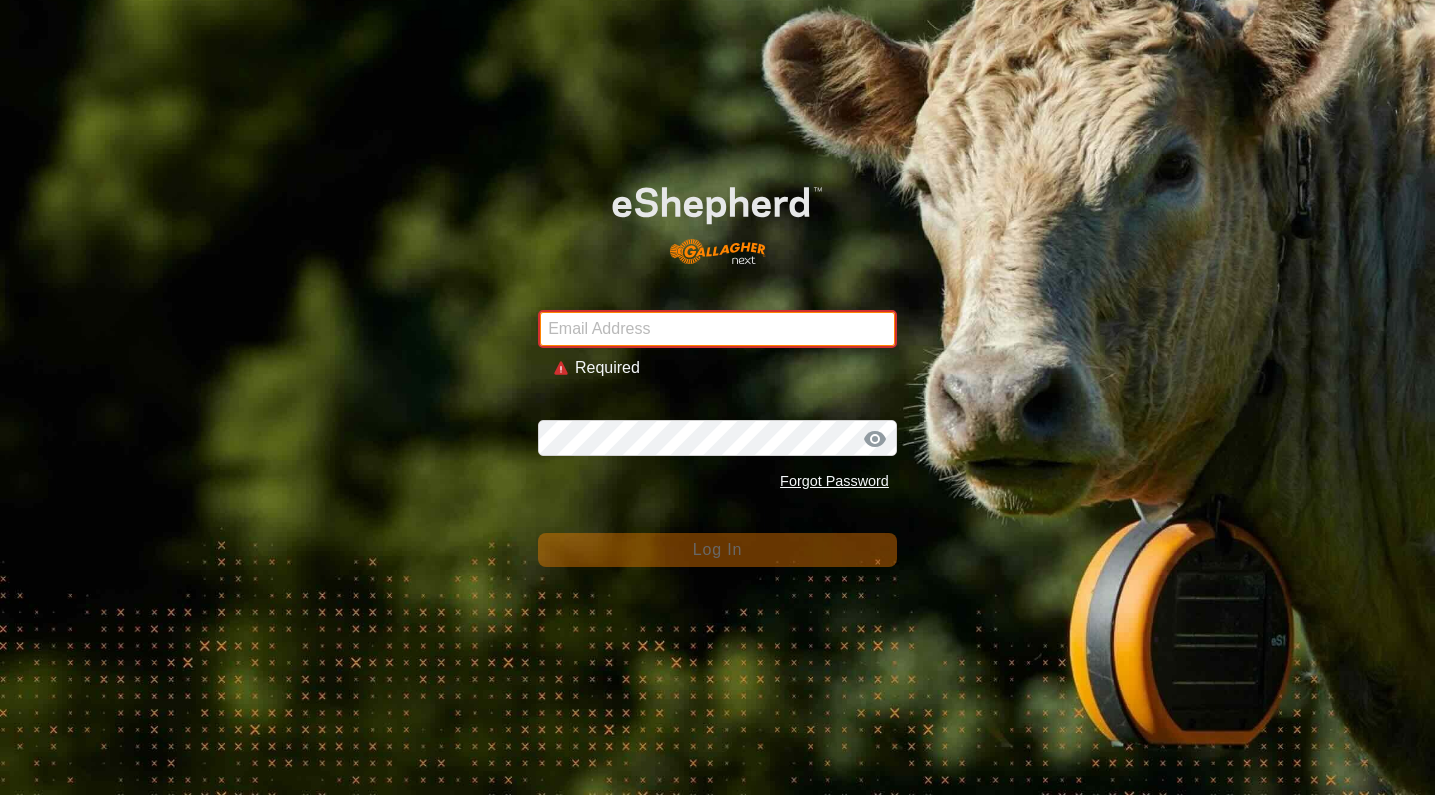 type on "[EMAIL_ADDRESS][DOMAIN_NAME]" 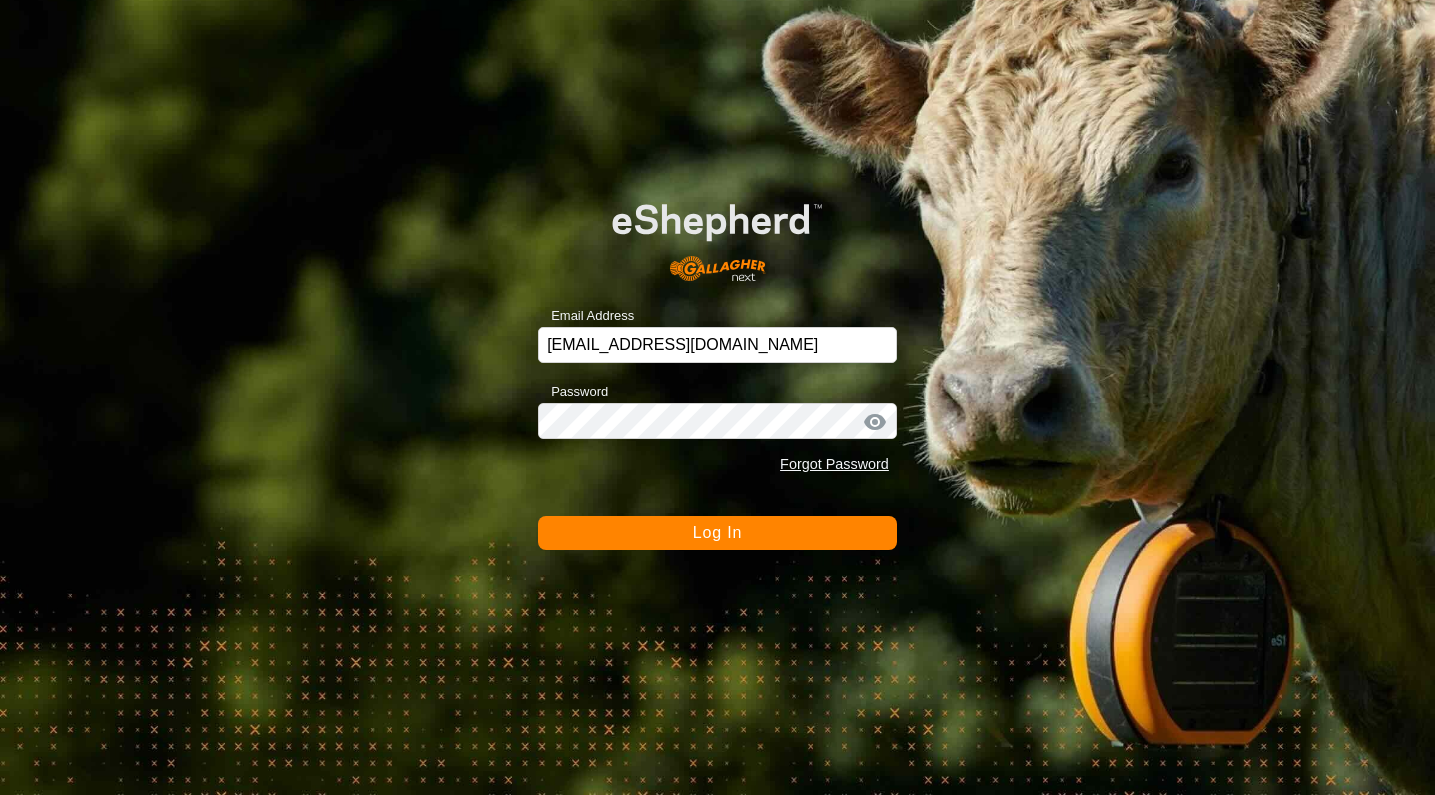 click on "Log In" 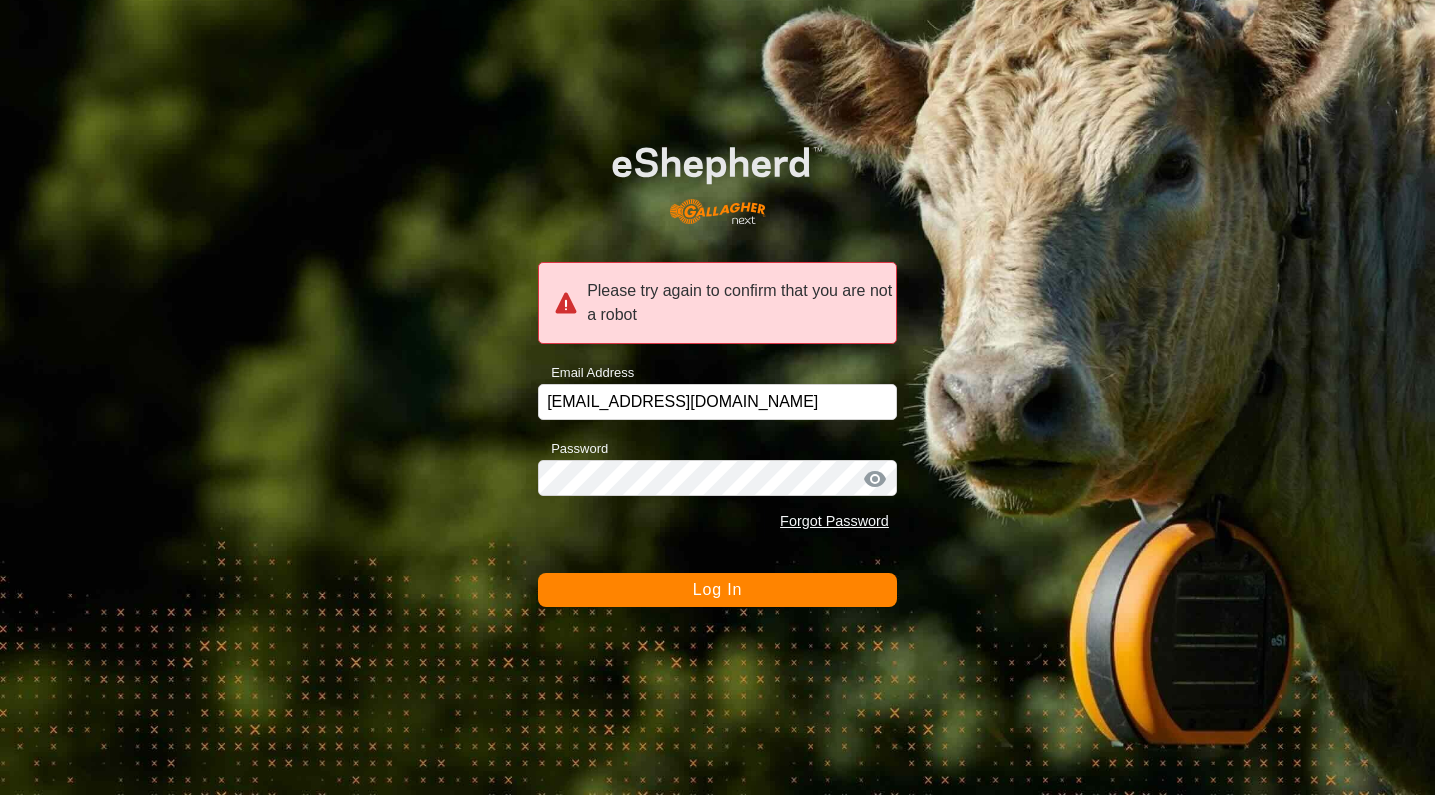 click on "Log In" 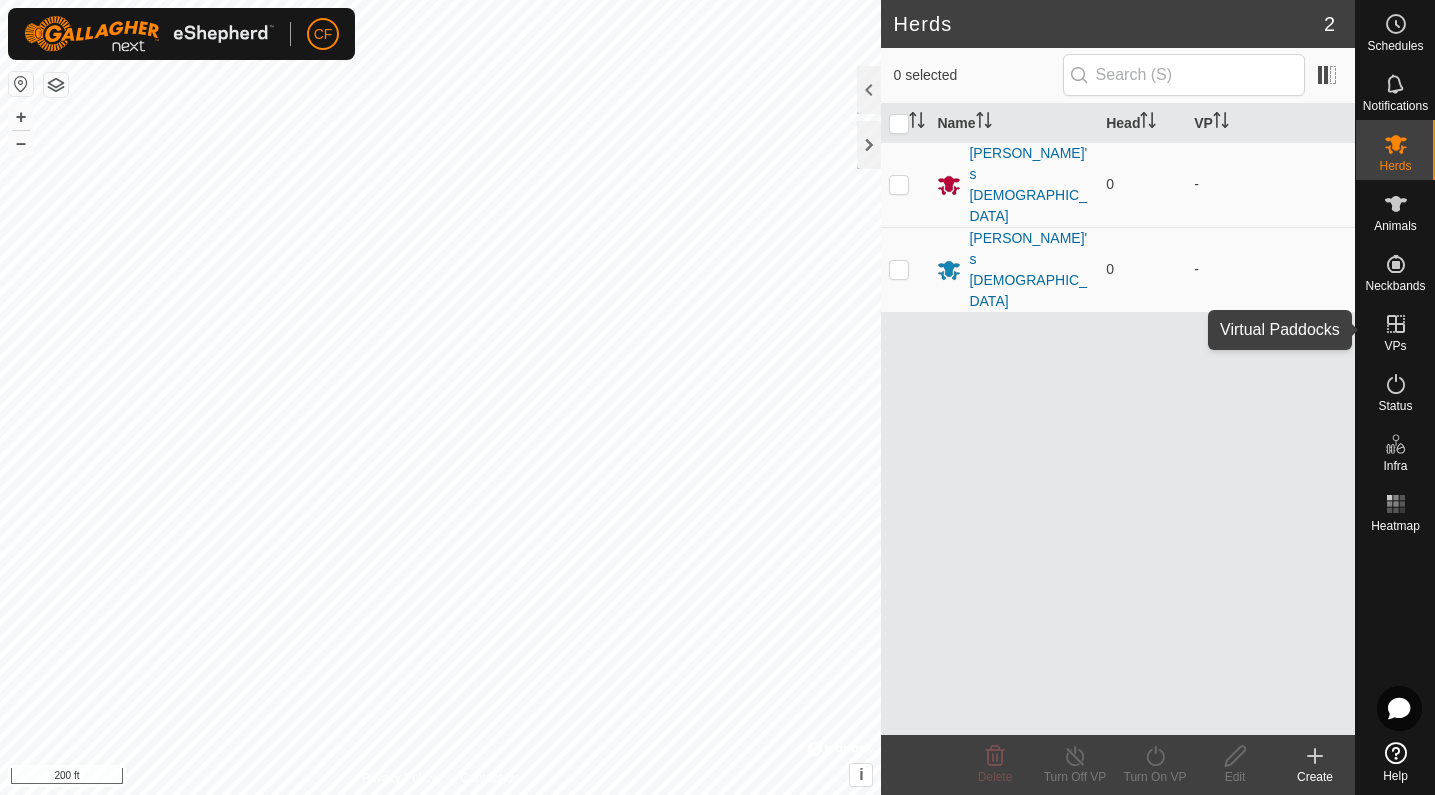 click 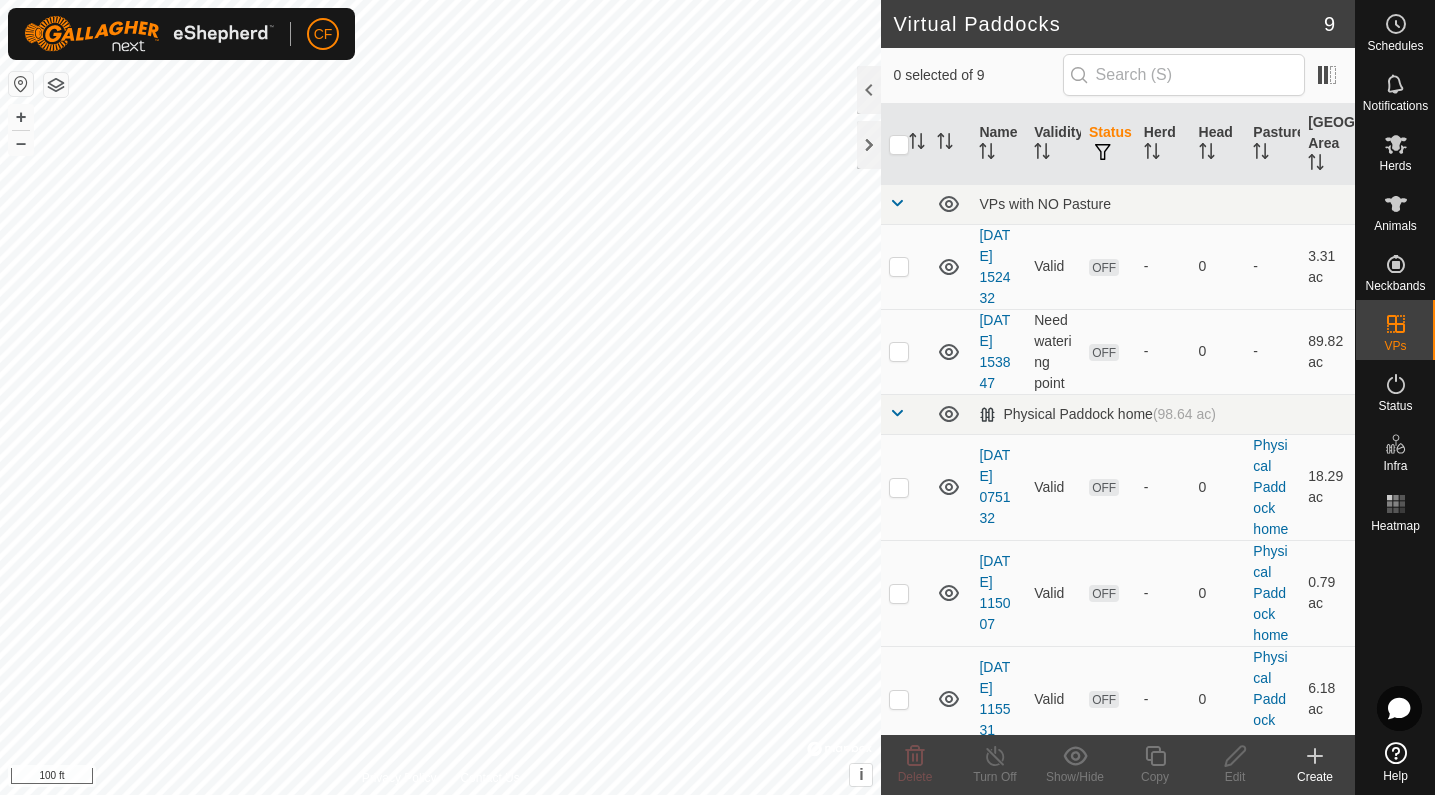 click 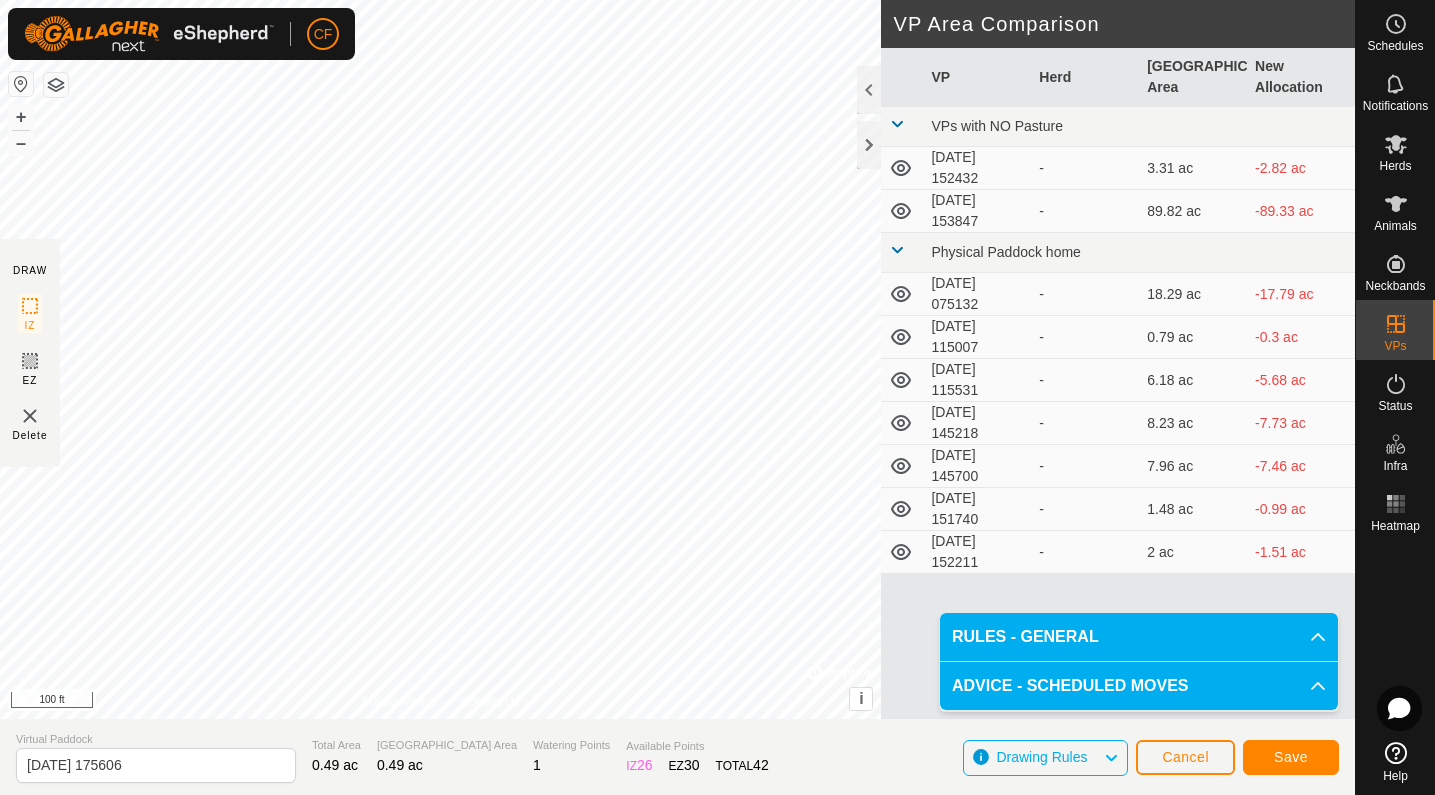 click on "Save" 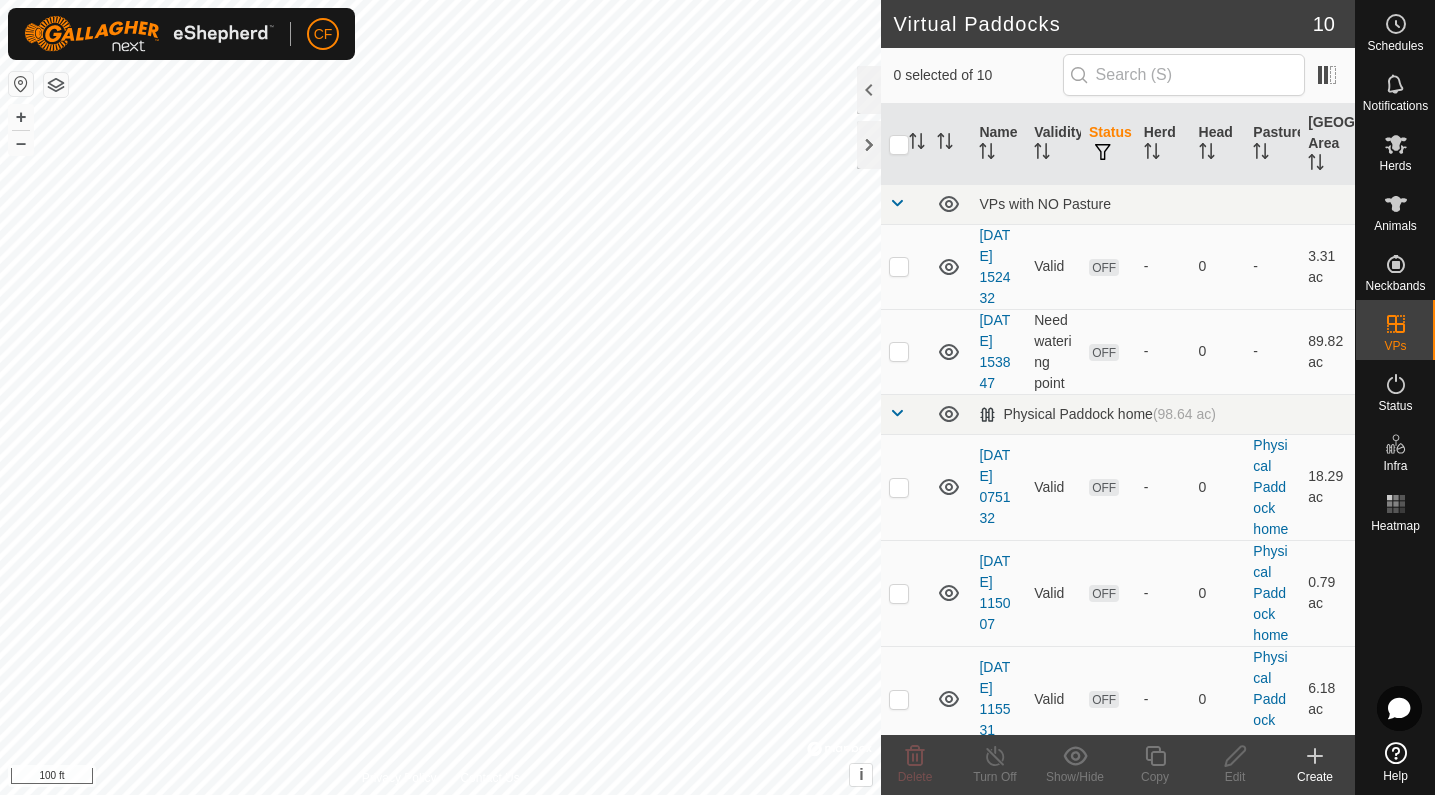 checkbox on "true" 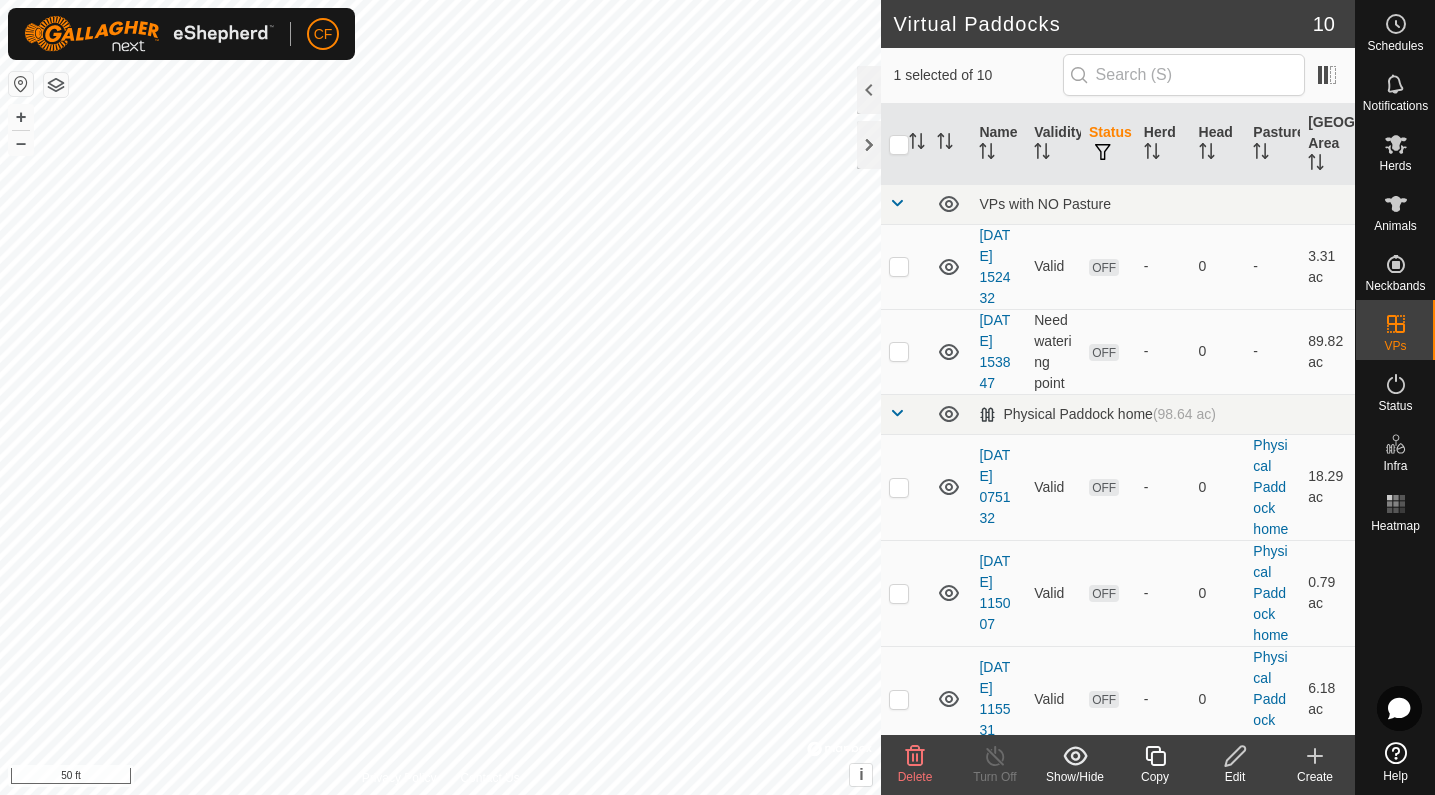 checkbox on "true" 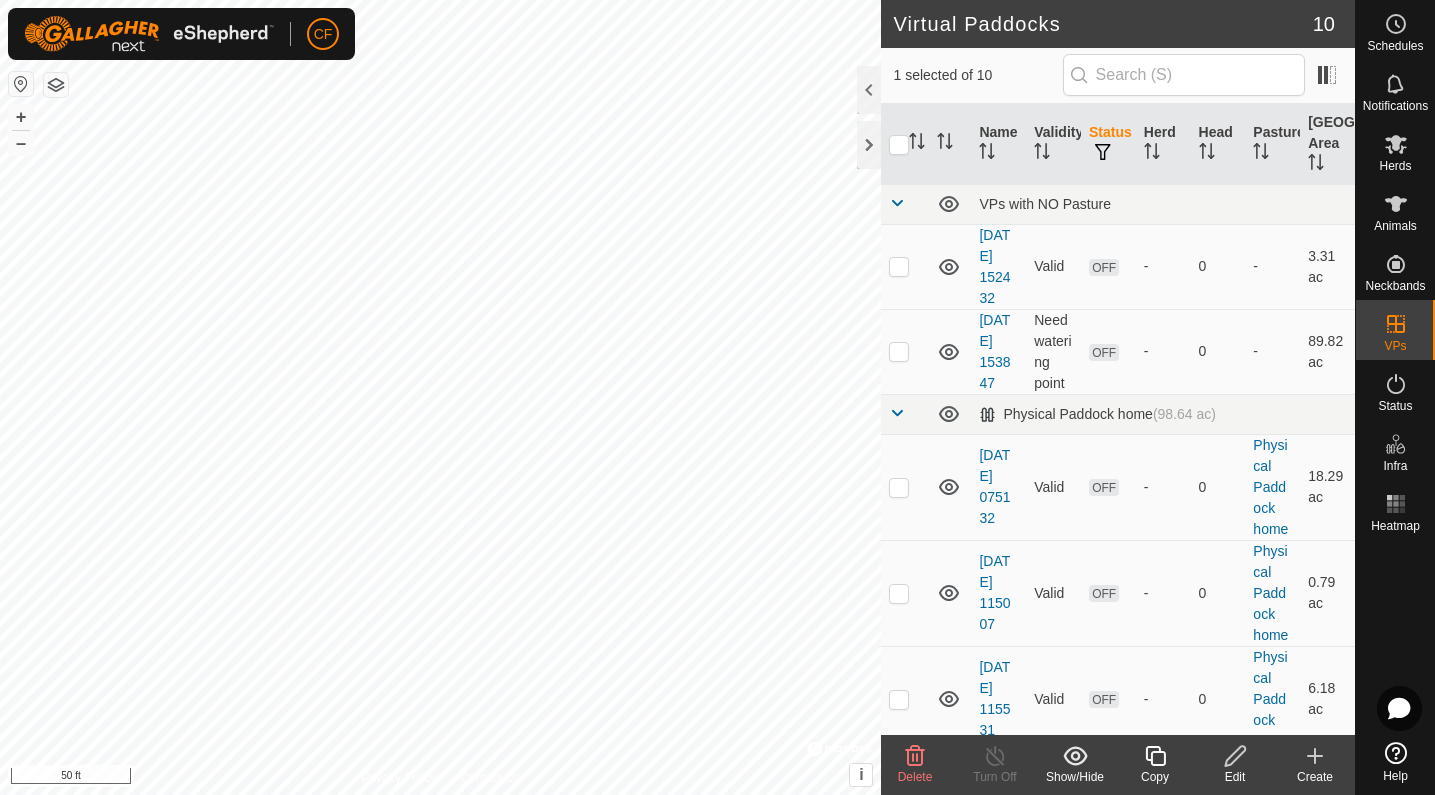 checkbox on "false" 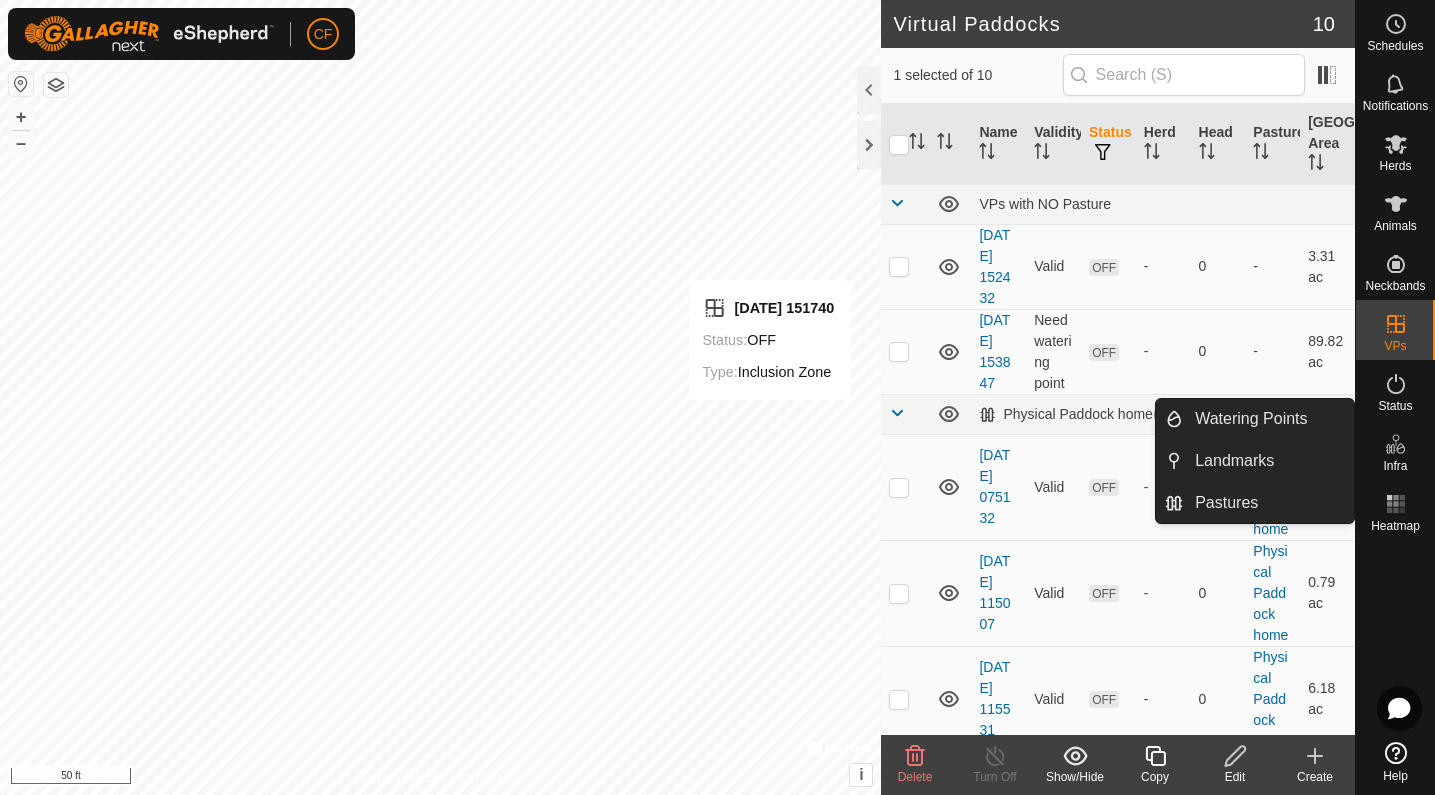 click 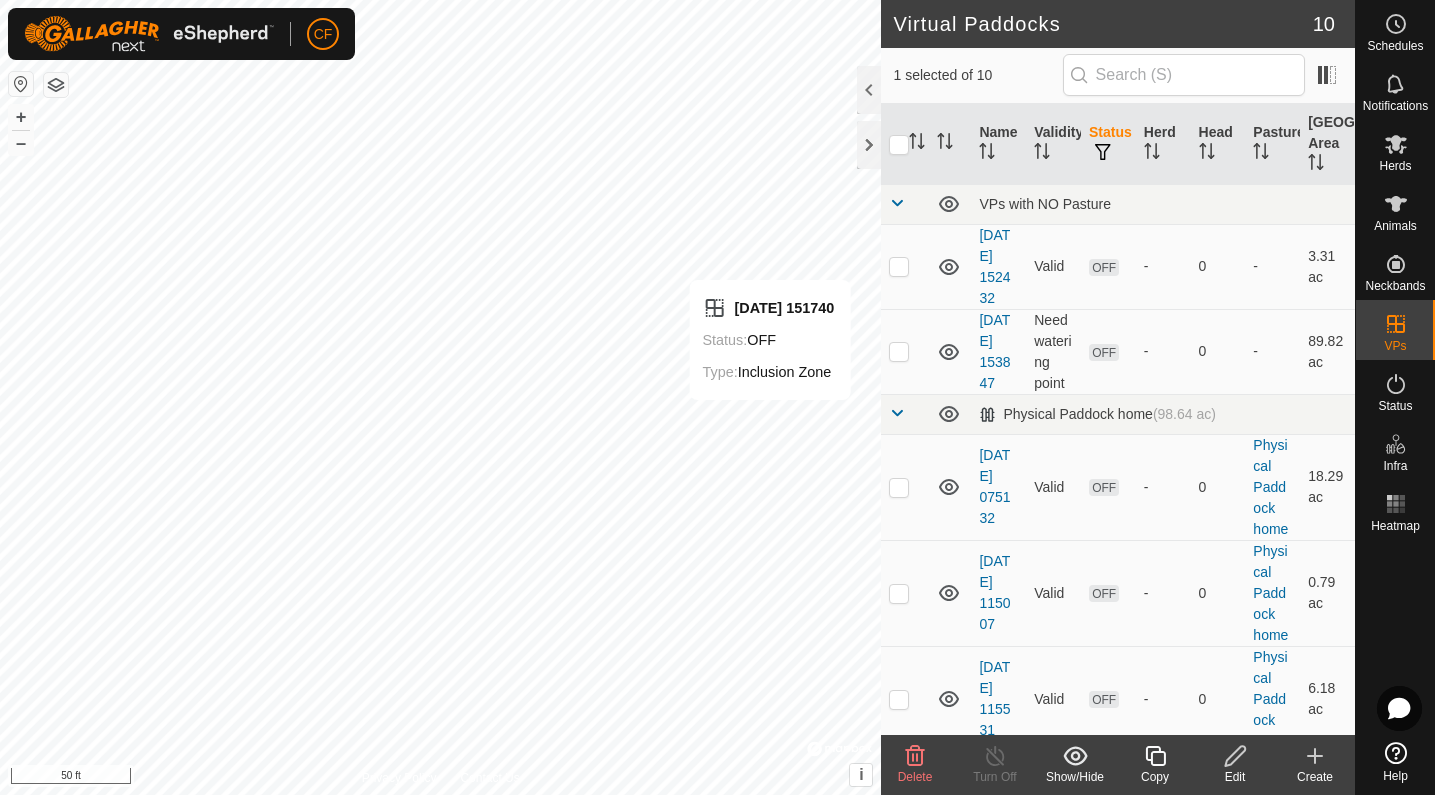 click 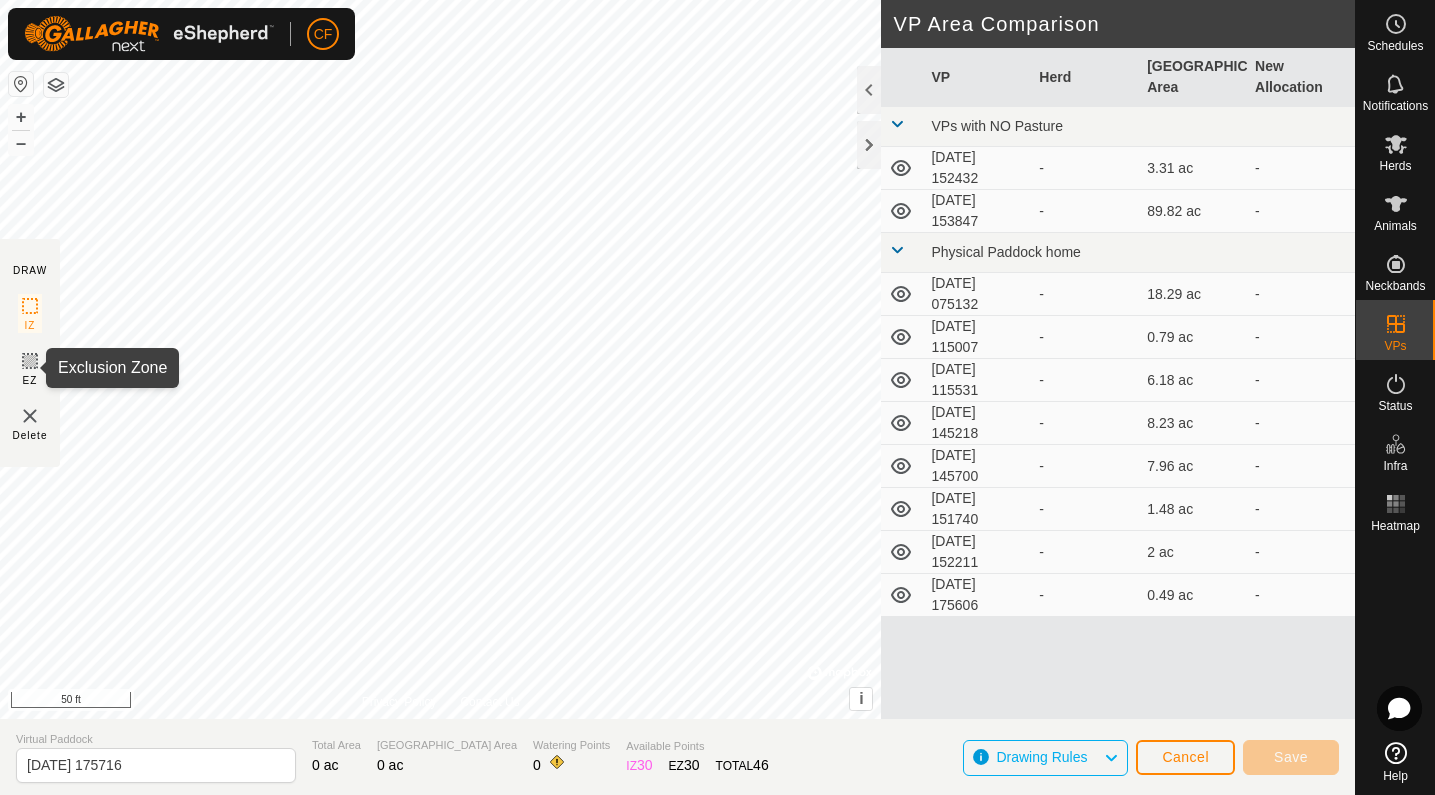 click 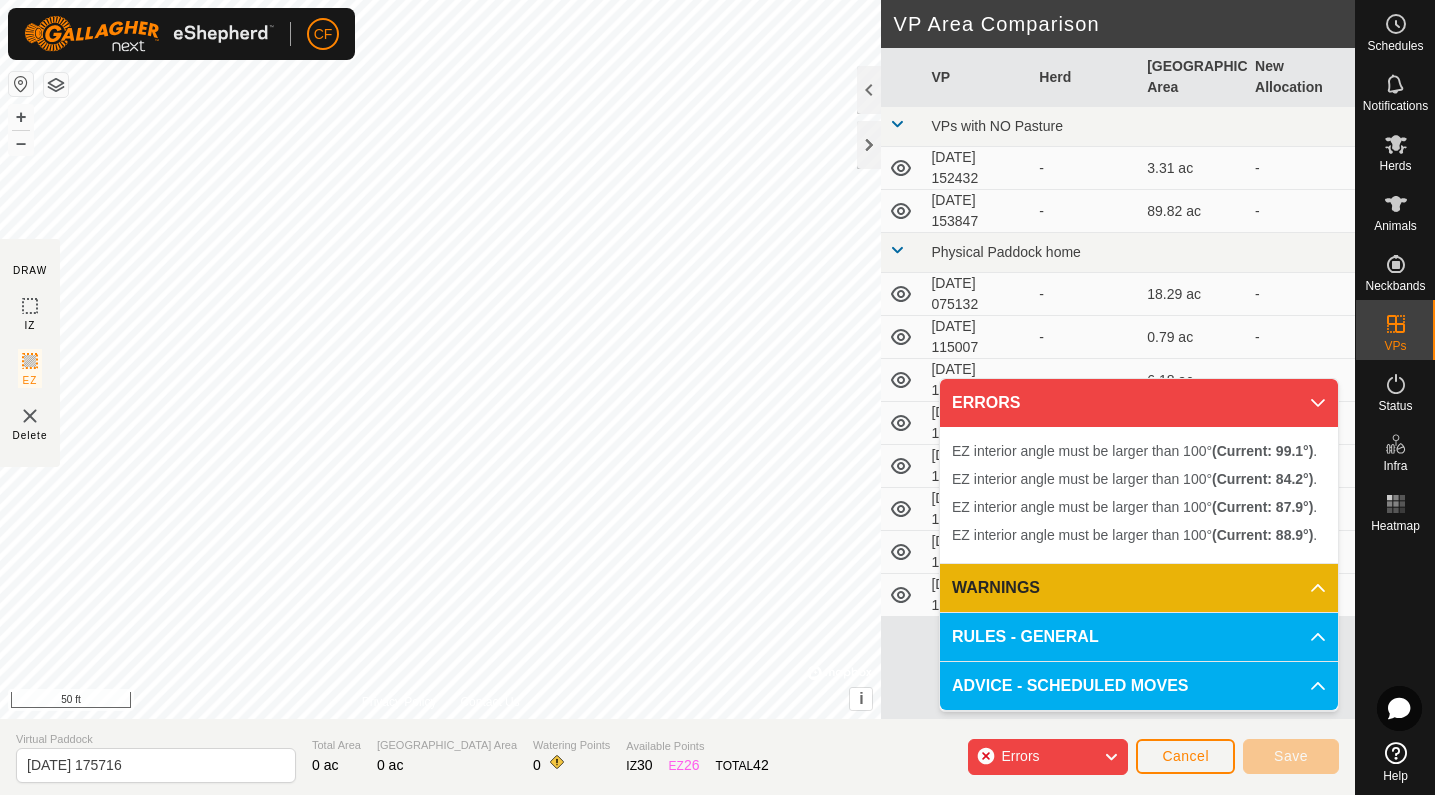 click on "EZ interior angle must be larger than 100°  (Current: 99.1°) . + – ⇧ i ©  Mapbox , ©  OpenStreetMap ,  Improve this map 50 ft" at bounding box center [440, 359] 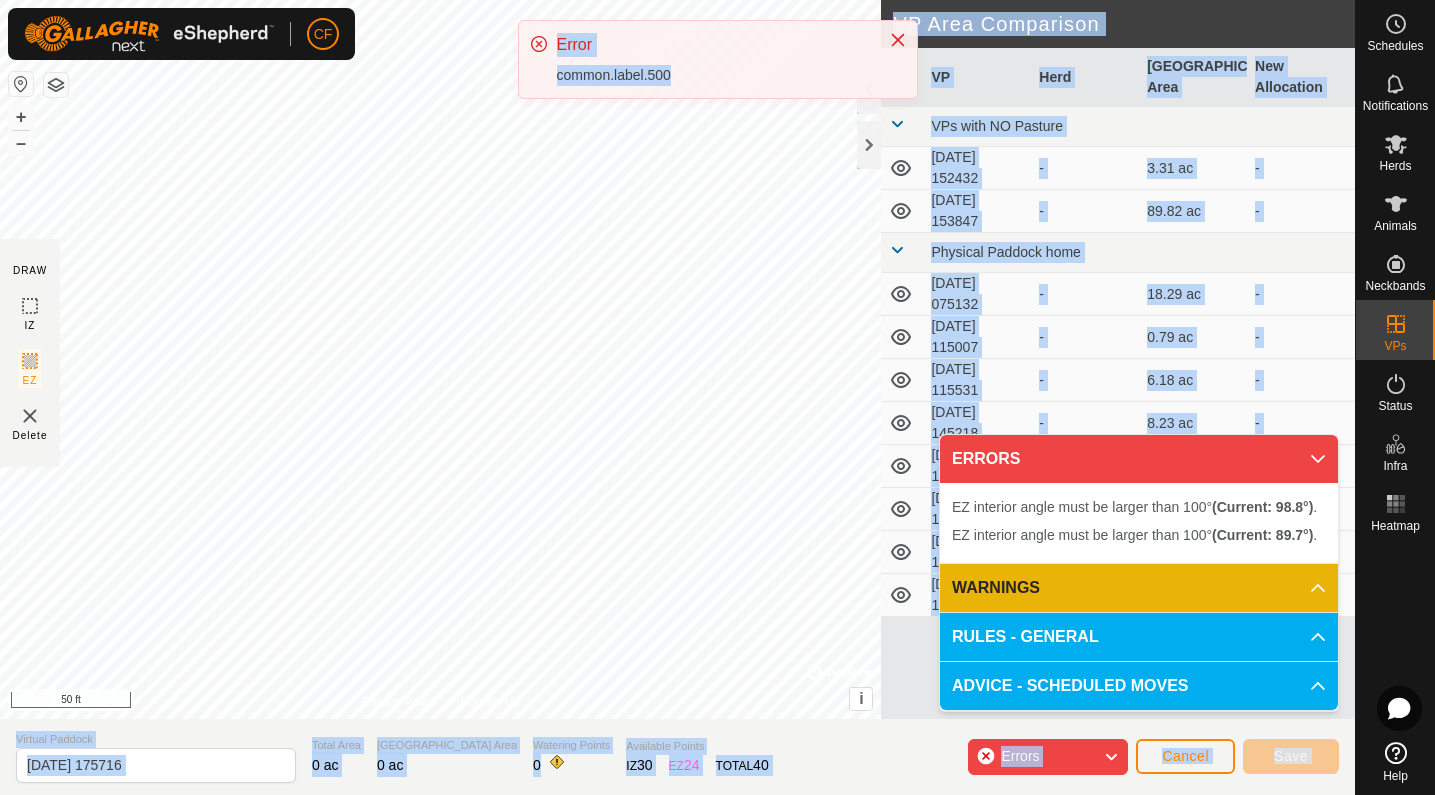 click on "CF Schedules Notifications Herds Animals Neckbands VPs Status Infra Heatmap Help DRAW IZ EZ Delete Privacy Policy Contact Us EZ interior angle must be larger than 100°  (Current: 89.7°) . + – ⇧ i ©  Mapbox , ©  OpenStreetMap ,  Improve this map 50 ft VP Area Comparison     VP   Herd   Grazing Area   New Allocation  VPs with NO Pasture  [DATE] 152432  -  3.31 ac   -   [DATE] 153847  -  89.82 ac   -  Physical [GEOGRAPHIC_DATA] home  [DATE] 075132  -  18.29 ac   -   [DATE] 115007  -  0.79 ac   -   [DATE] 115531  -  6.18 ac   -   [DATE] 145218  -  8.23 ac   -   [DATE] 145700  -  7.96 ac   -   [DATE] 151740  -  1.48 ac   -   [DATE] 152211  -  2 ac   -   [DATE] 175606  -  0.49 ac   -  Virtual Paddock [DATE] 175716 Total Area 0 ac Grazing Area 0 ac Watering Points 0 Available Points  IZ   30  EZ  24  TOTAL   40 Errors Cancel Save  Error  common.label.500" 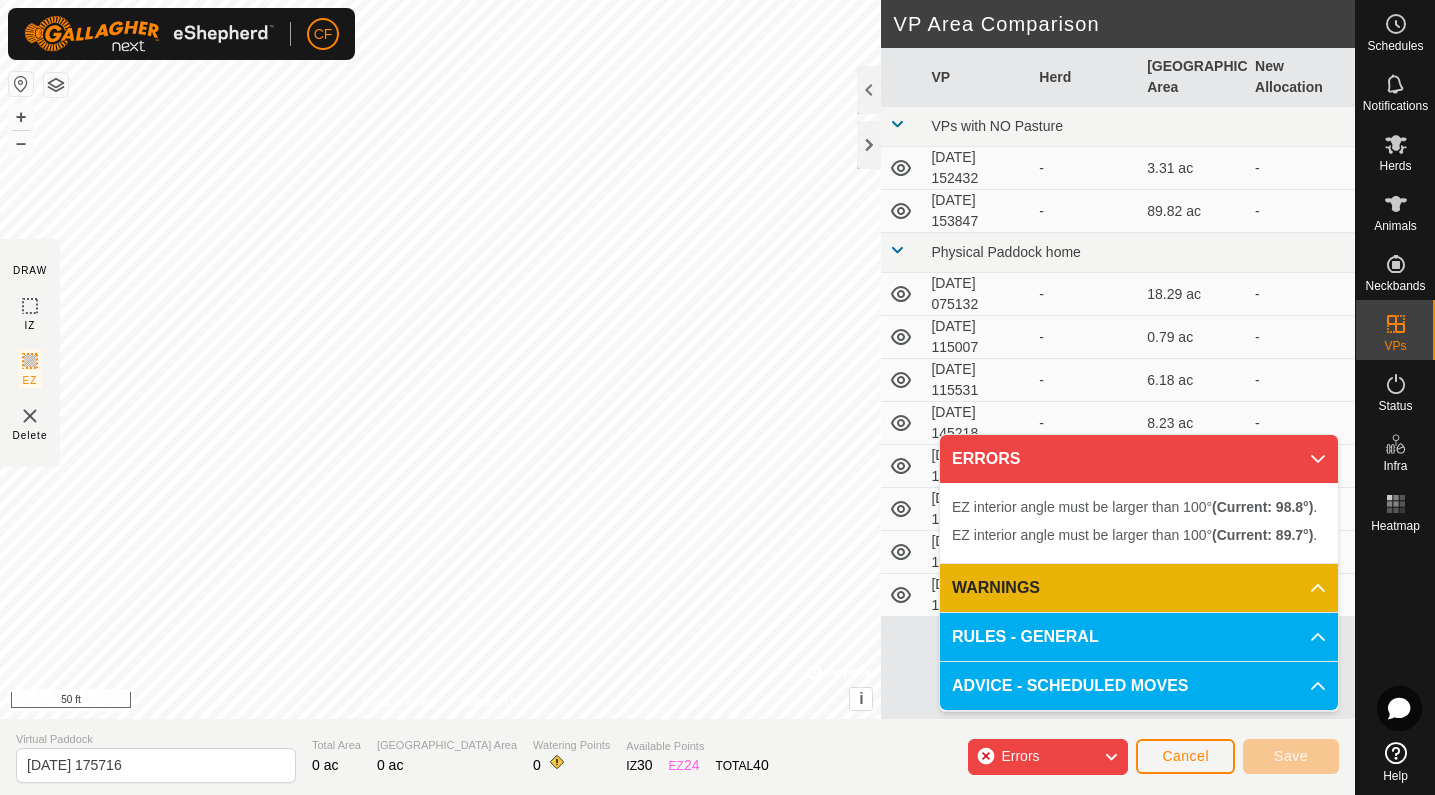 click on "Error  common.label.500" 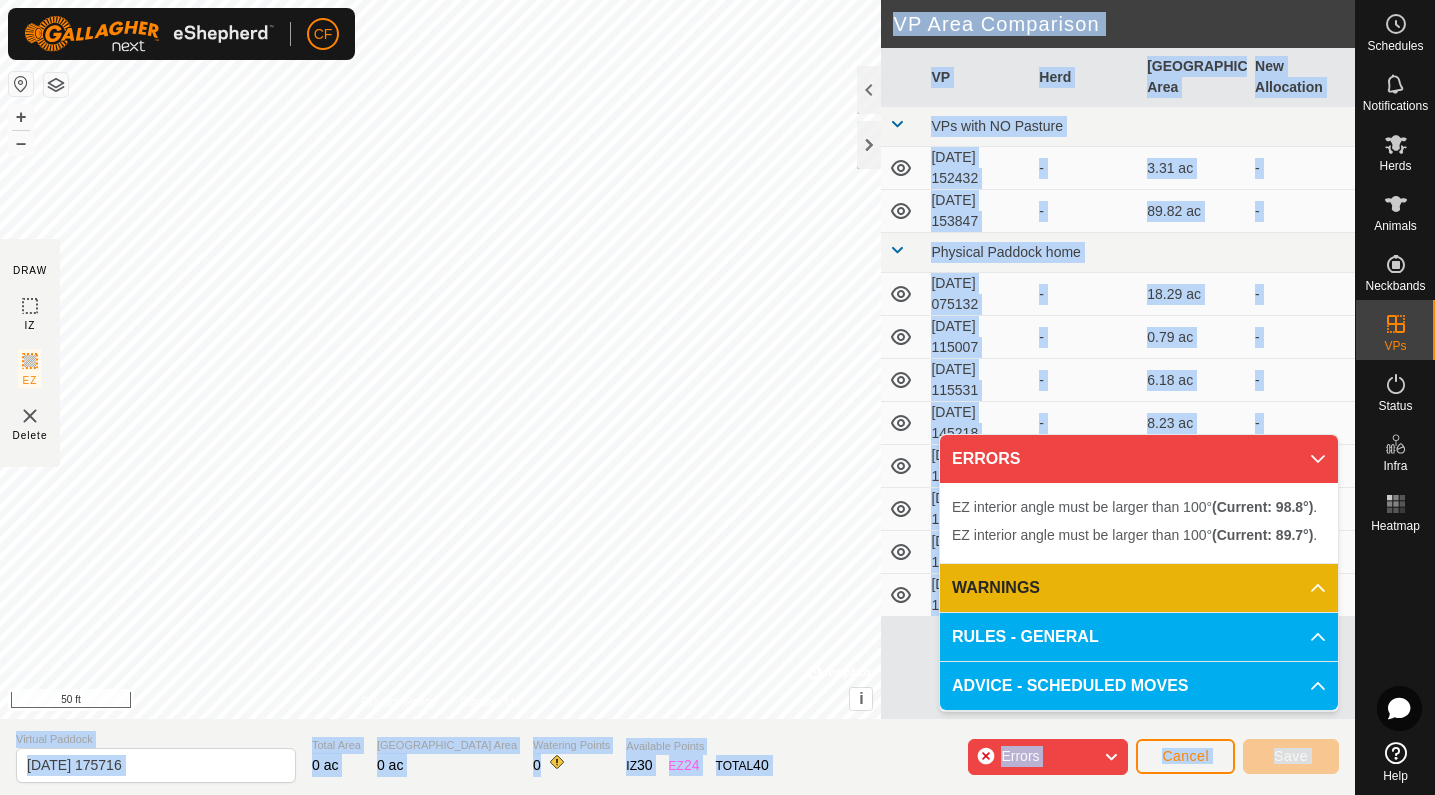 click on "CF Schedules Notifications Herds Animals Neckbands VPs Status Infra Heatmap Help DRAW IZ EZ Delete Privacy Policy Contact Us EZ interior angle must be larger than 100°  (Current: 89.7°) . + – ⇧ i ©  Mapbox , ©  OpenStreetMap ,  Improve this map 50 ft VP Area Comparison     VP   Herd   Grazing Area   New Allocation  VPs with NO Pasture  [DATE] 152432  -  3.31 ac   -   [DATE] 153847  -  89.82 ac   -  Physical [GEOGRAPHIC_DATA] home  [DATE] 075132  -  18.29 ac   -   [DATE] 115007  -  0.79 ac   -   [DATE] 115531  -  6.18 ac   -   [DATE] 145218  -  8.23 ac   -   [DATE] 145700  -  7.96 ac   -   [DATE] 151740  -  1.48 ac   -   [DATE] 152211  -  2 ac   -   [DATE] 175606  -  0.49 ac   -  Virtual Paddock [DATE] 175716 Total Area 0 ac Grazing Area 0 ac Watering Points 0 Available Points  IZ   30  EZ  24  TOTAL   40 Errors Cancel Save  Error  common.label.500" 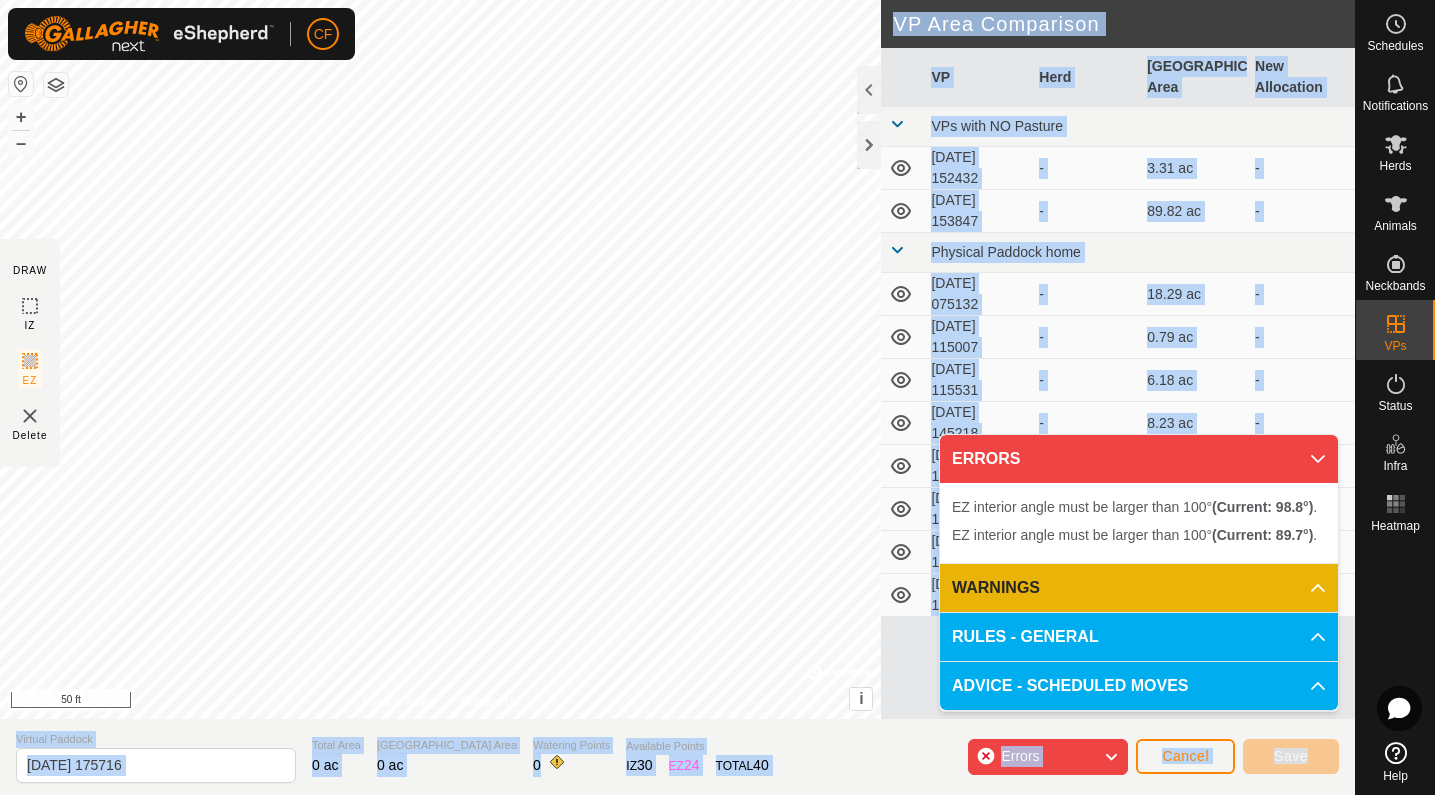 click on "VP" at bounding box center [977, 77] 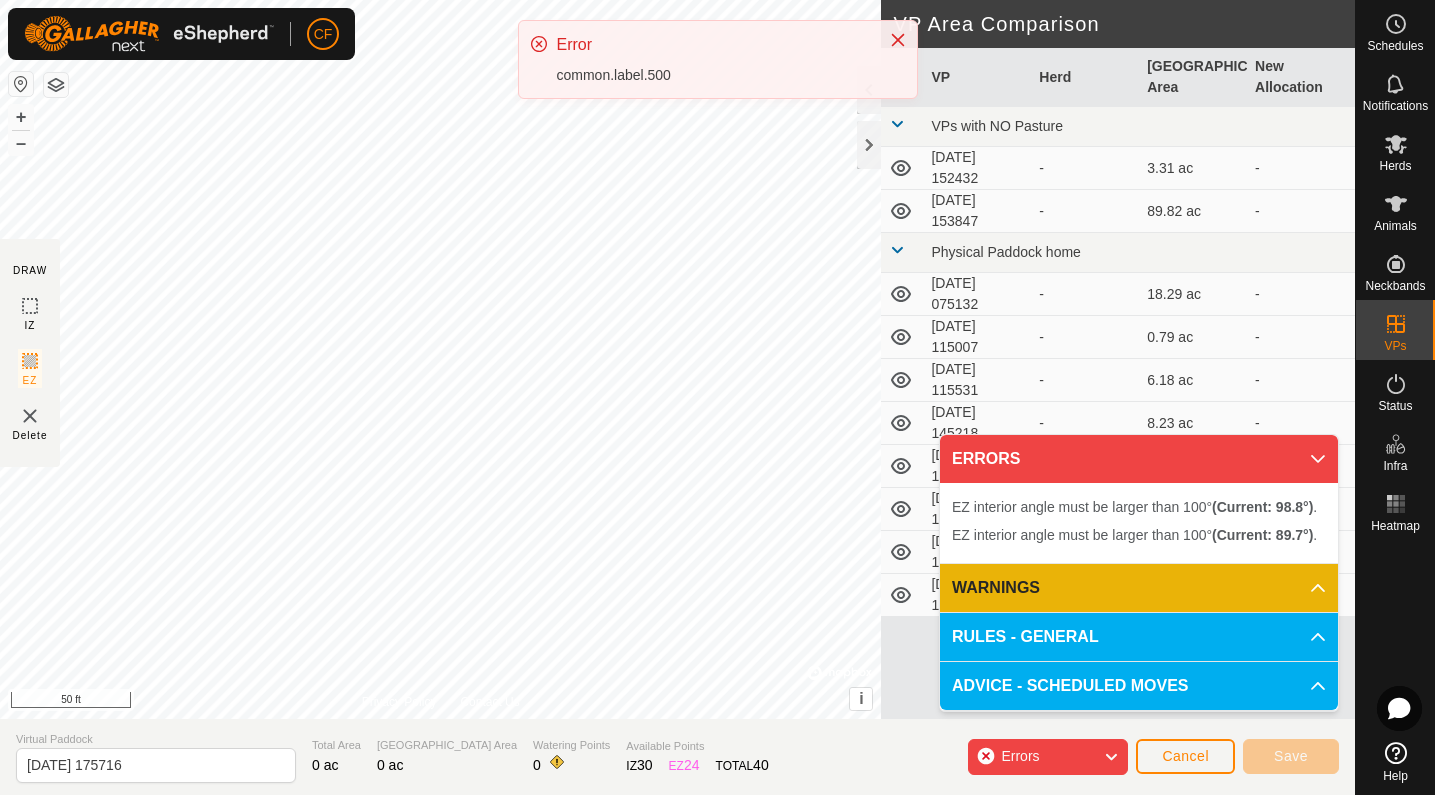 click 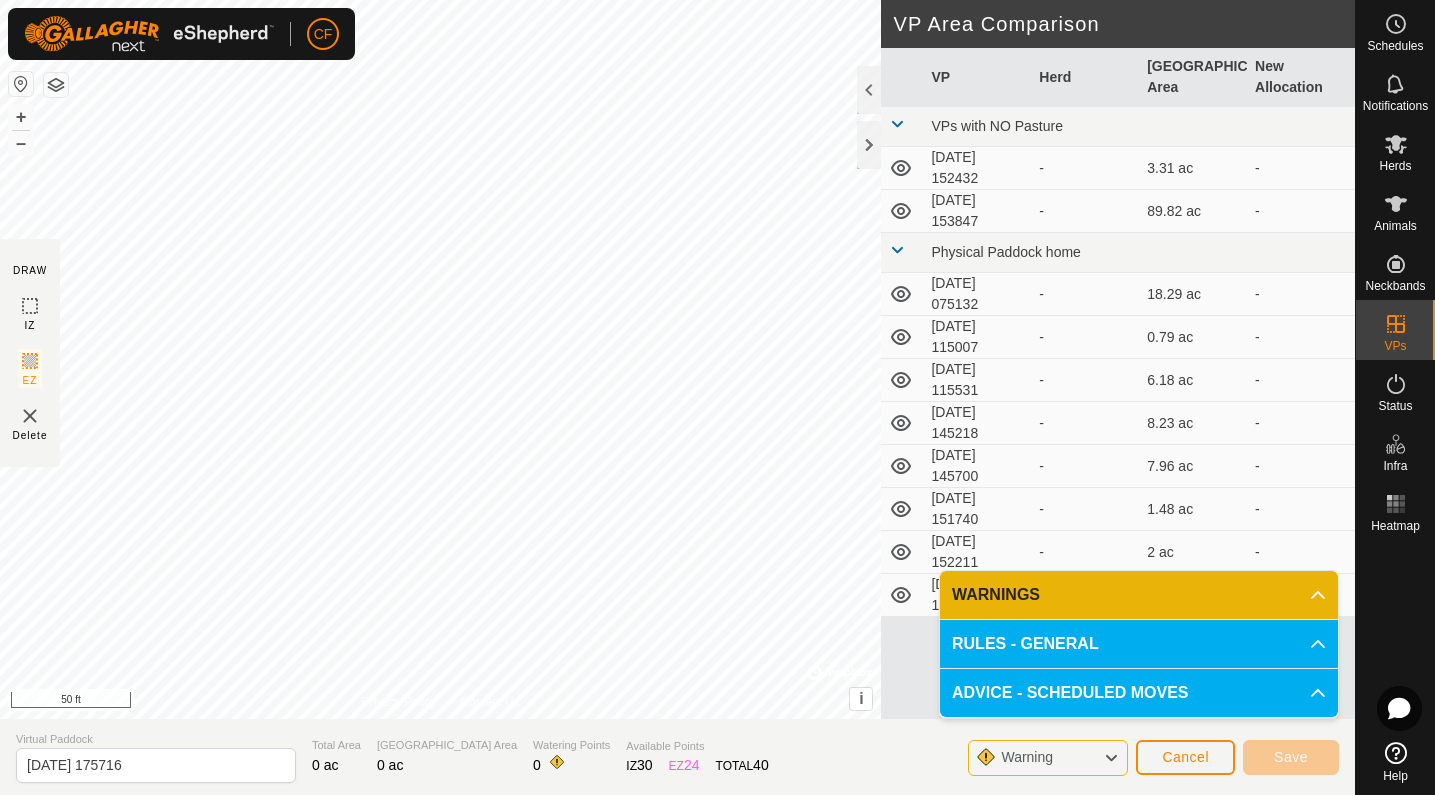 click 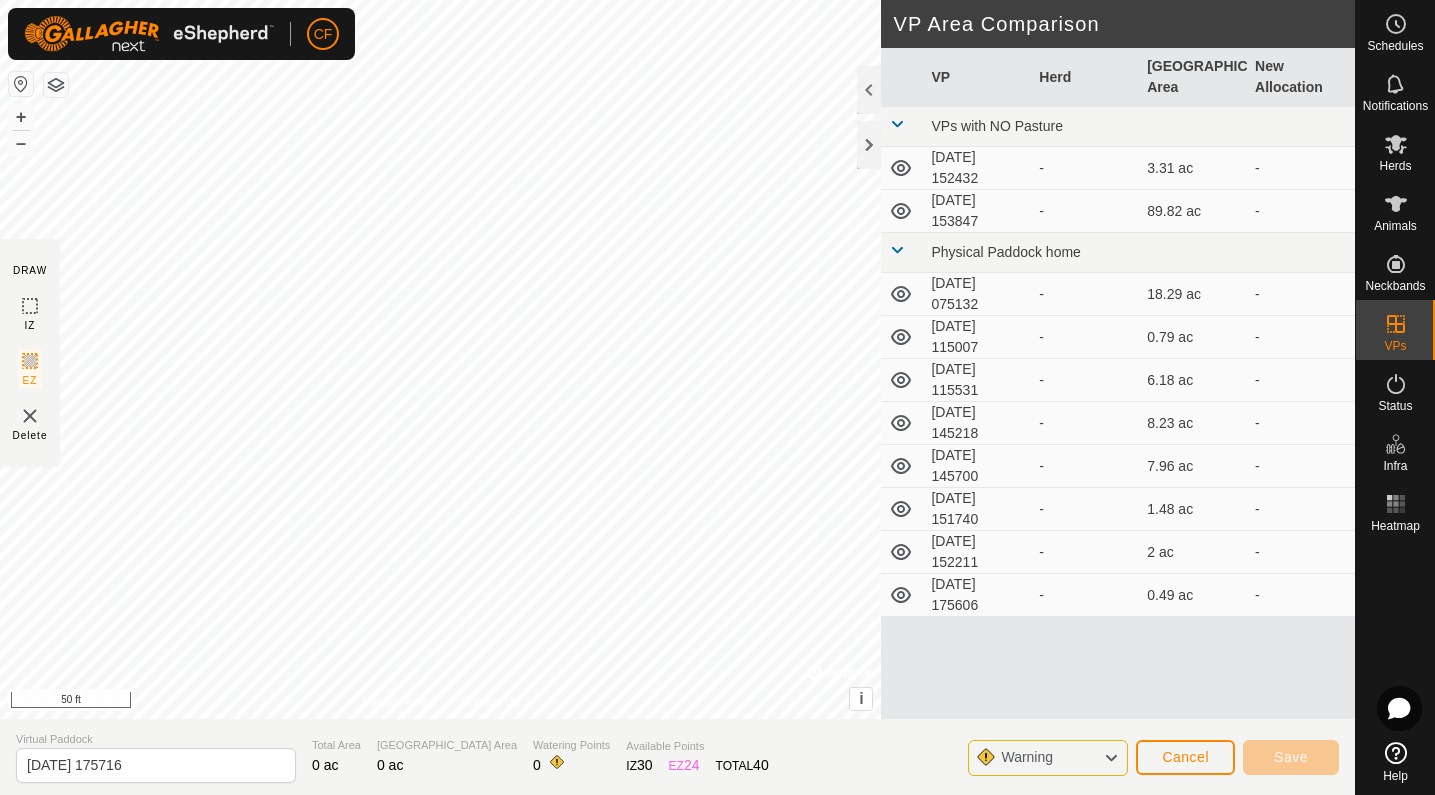 click 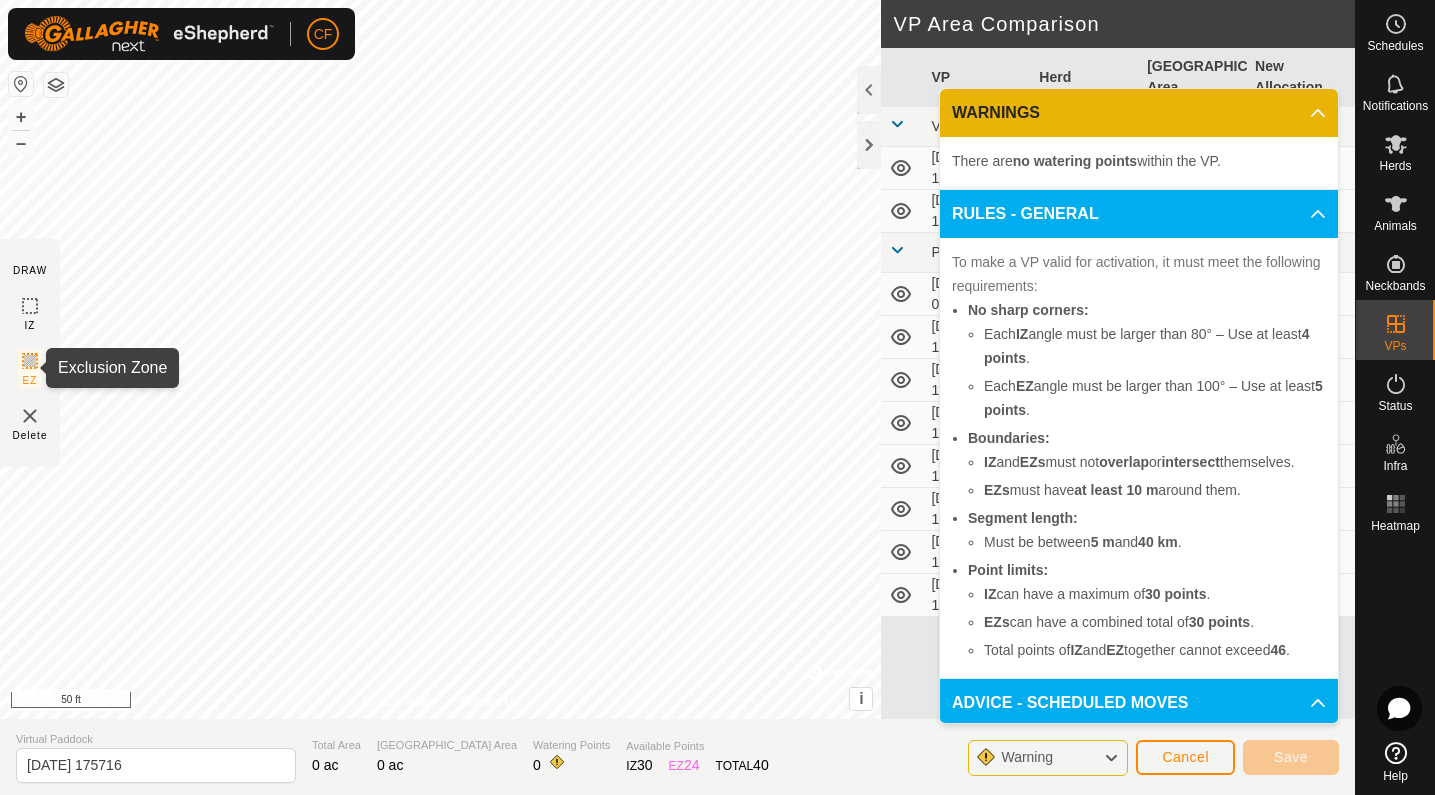 click 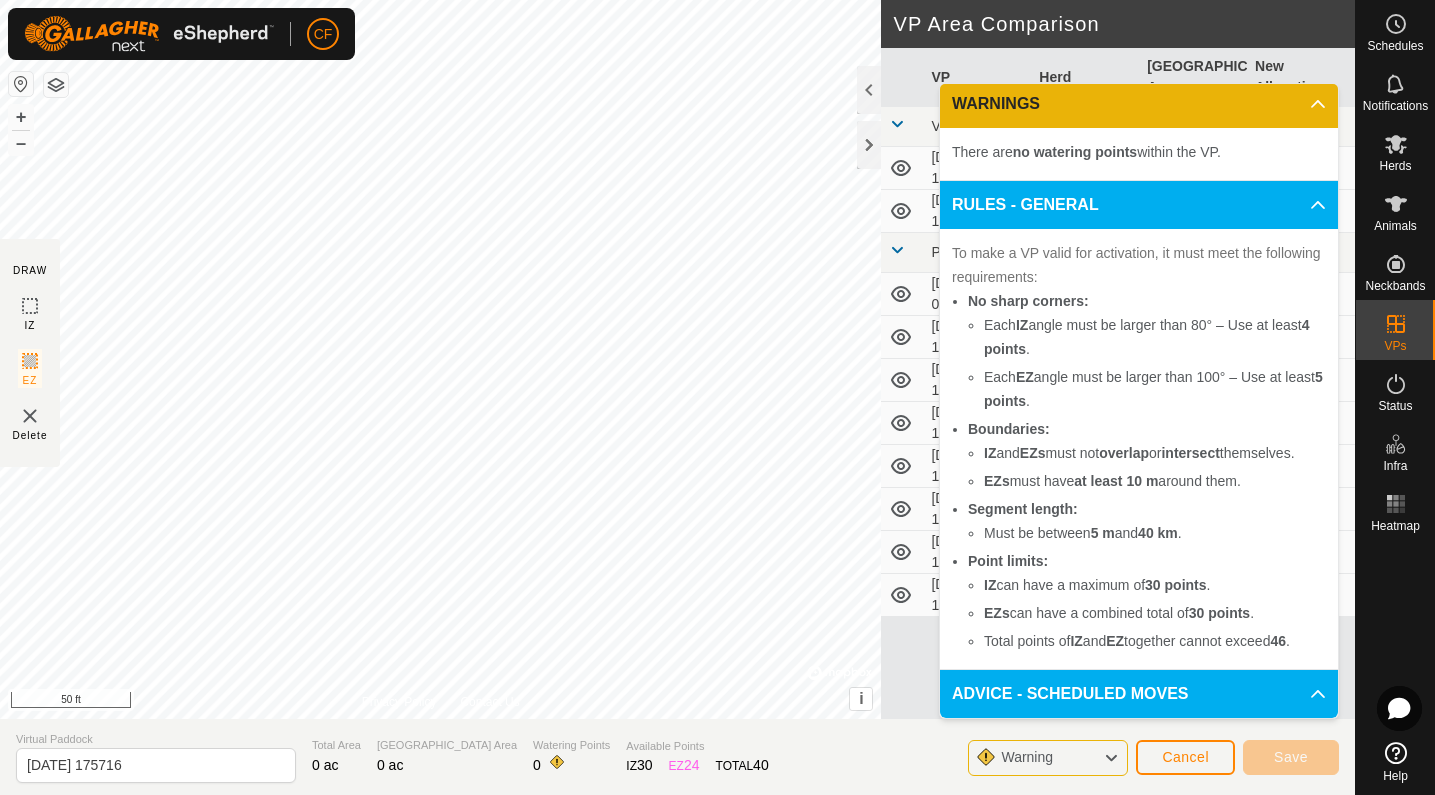 scroll, scrollTop: 8, scrollLeft: 0, axis: vertical 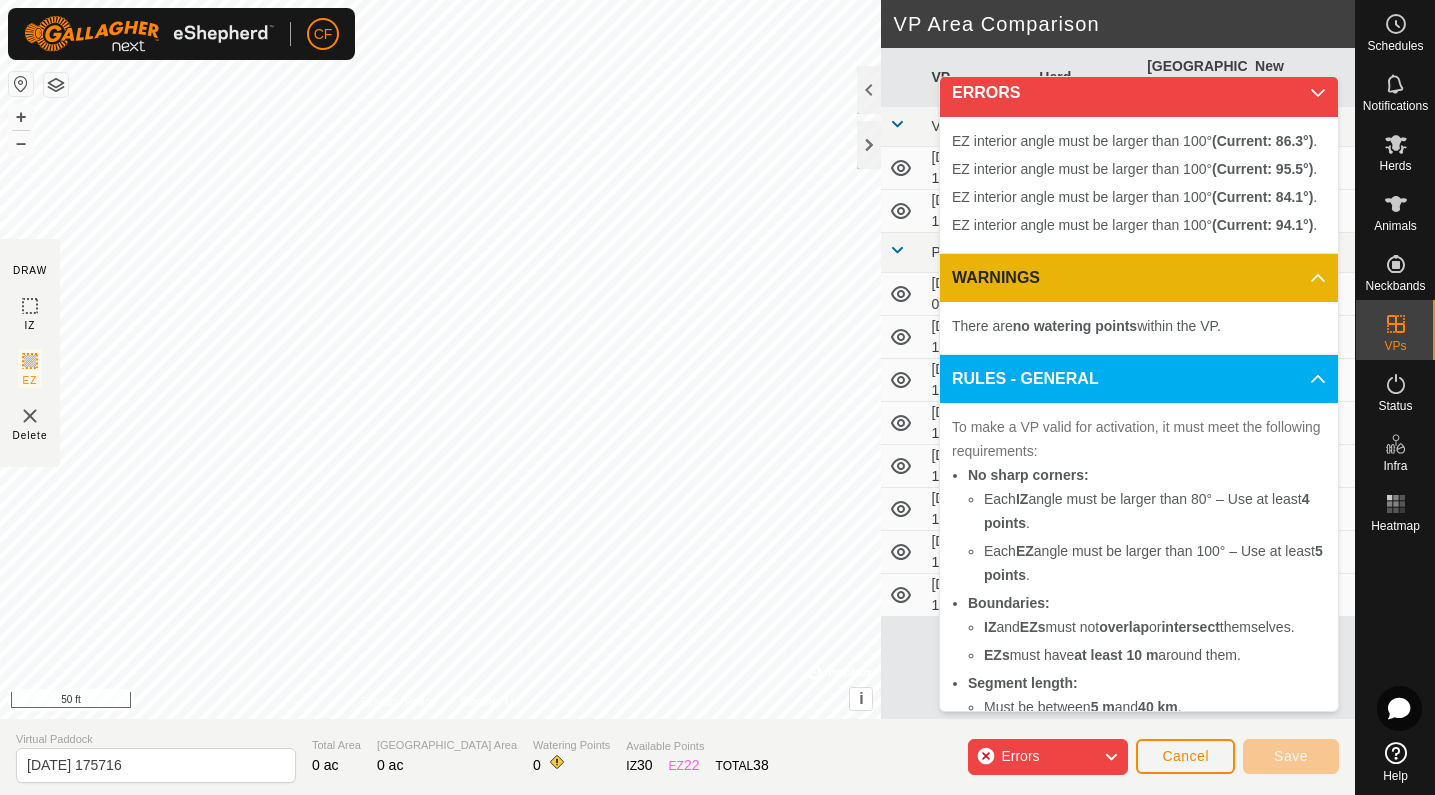 click on "Errors" 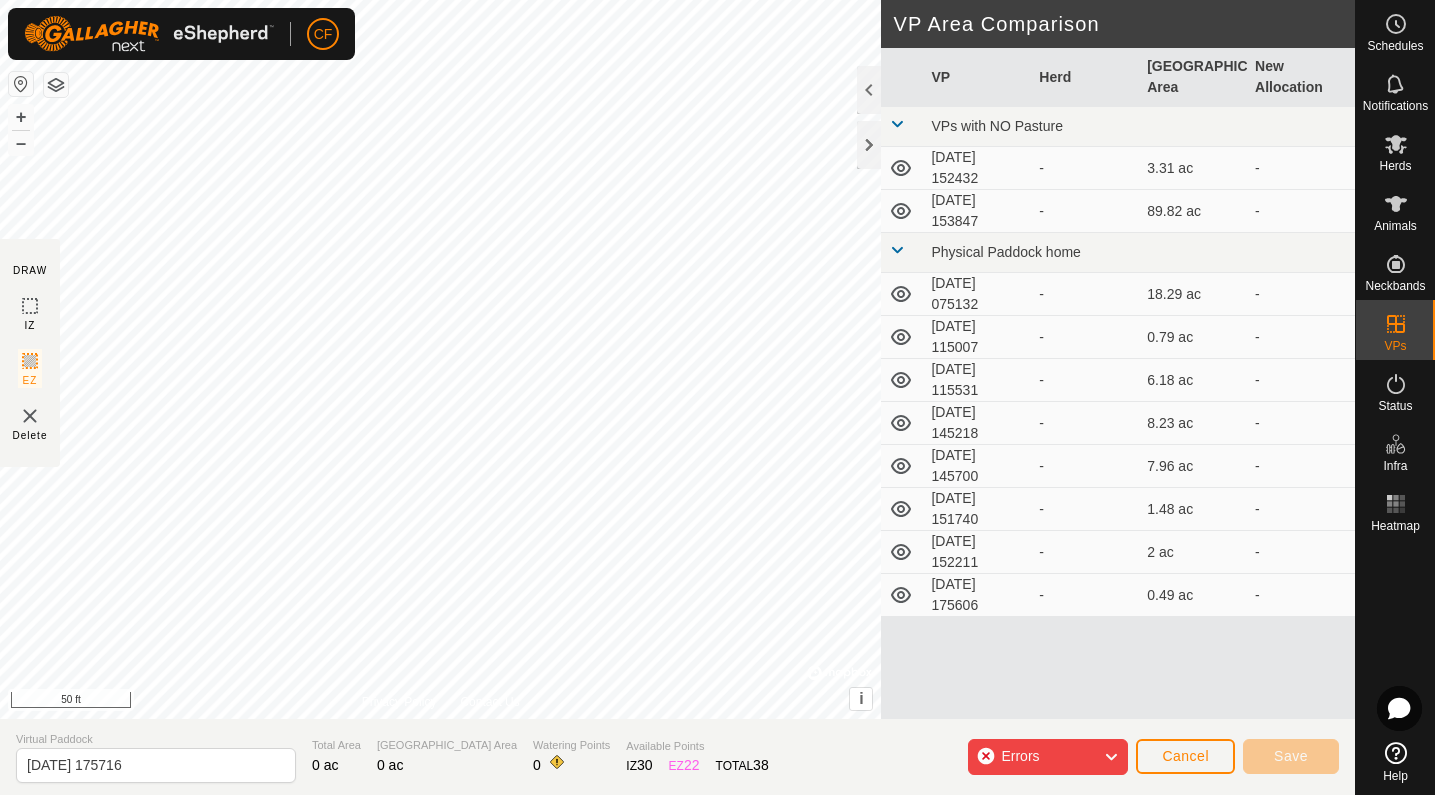click 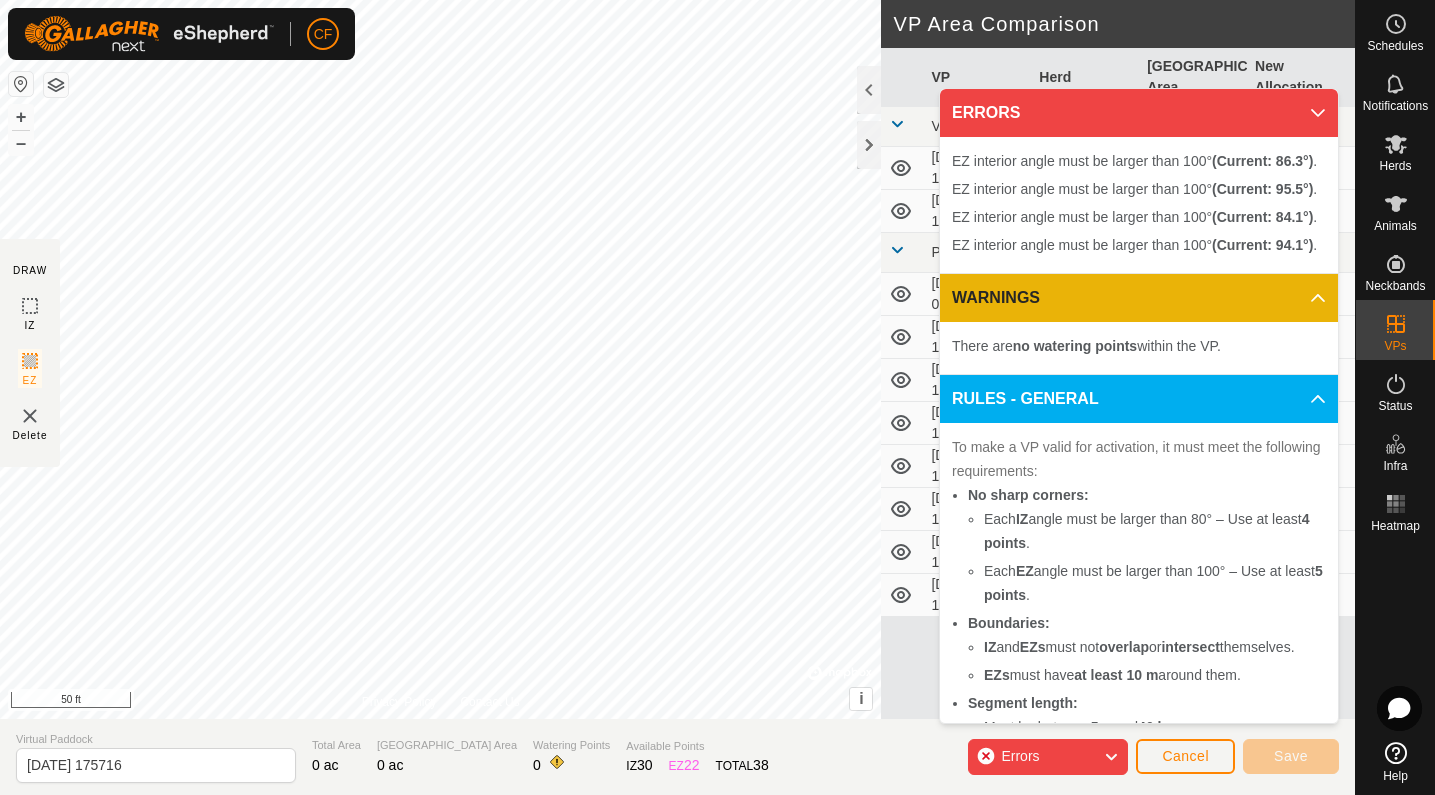 click on "Cancel" 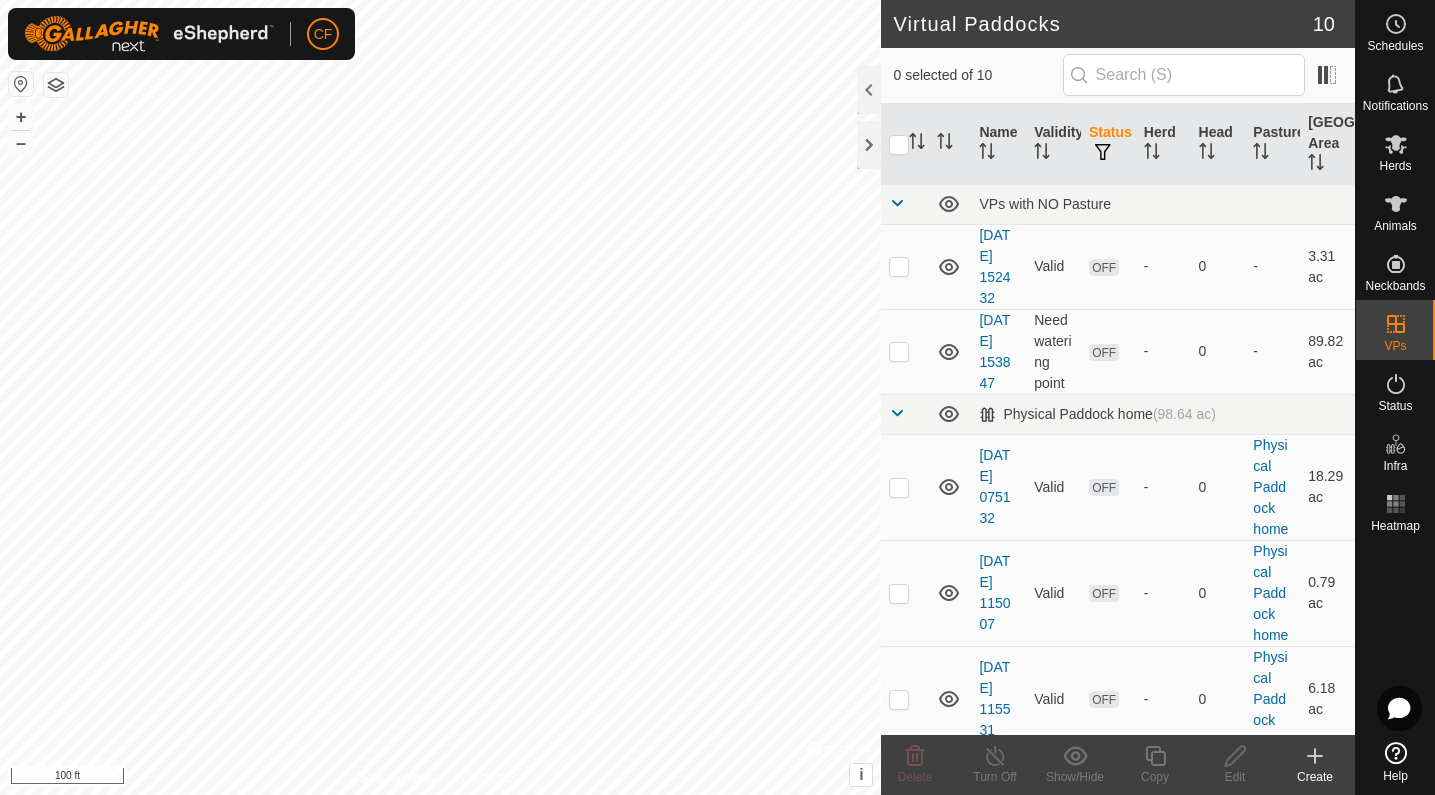 checkbox on "true" 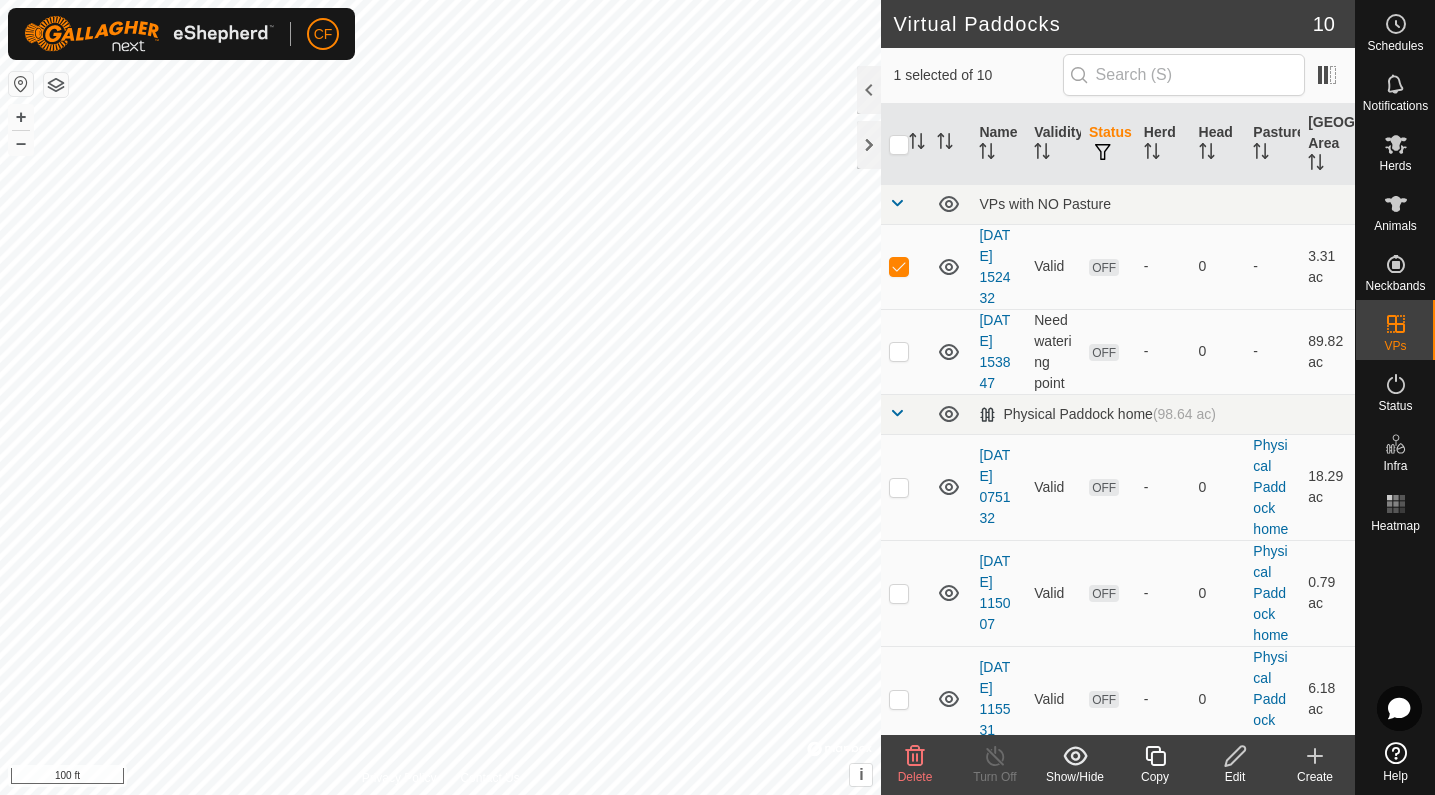 click 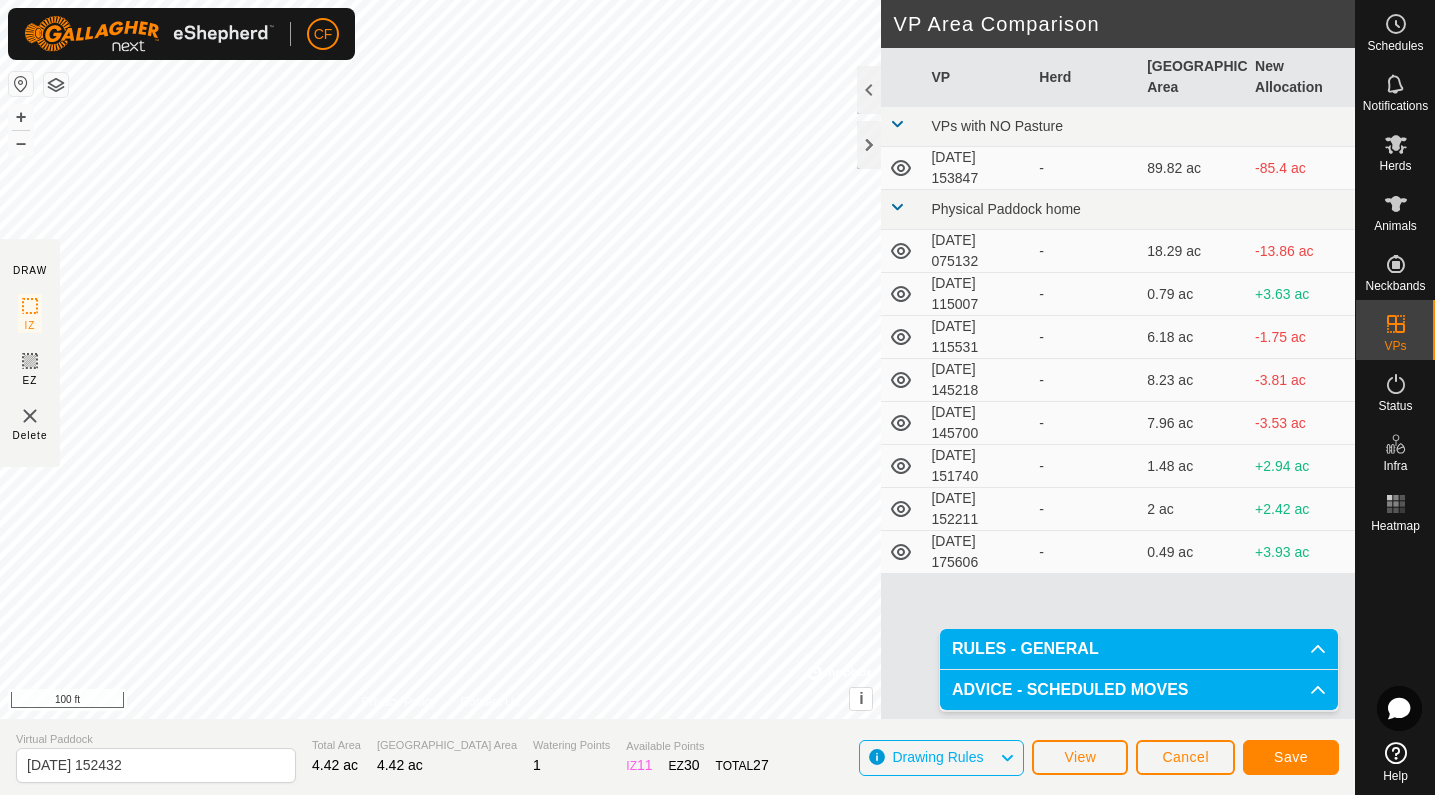 click on "CF Schedules Notifications Herds Animals Neckbands VPs Status Infra Heatmap Help DRAW IZ EZ Delete Privacy Policy Contact Us IZ interior angle must be larger than 80°  (Current: 78.7°) . + – ⇧ i ©  Mapbox , ©  OpenStreetMap ,  Improve this map 100 ft VP Area Comparison     VP   Herd   Grazing Area   New Allocation  VPs with NO Pasture  [DATE] 153847  -  89.82 ac  -85.4 ac Physical Paddock home  [DATE] 075132  -  18.29 ac  -13.86 ac  [DATE] 115007  -  0.79 ac  +3.63 ac  [DATE] 115531  -  6.18 ac  -1.75 ac  [DATE] 145218  -  8.23 ac  -3.81 ac  [DATE] 145700  -  7.96 ac  -3.53 ac  [DATE] 151740  -  1.48 ac  +2.94 ac  [DATE] 152211  -  2 ac  +2.42 ac  [DATE] 175606  -  0.49 ac  +3.93 ac Virtual Paddock [DATE] 152432 Total Area 4.42 ac Grazing Area 4.42 ac Watering Points 1 Available Points  IZ   11  EZ  30  TOTAL   27 Drawing Rules View Cancel Save" 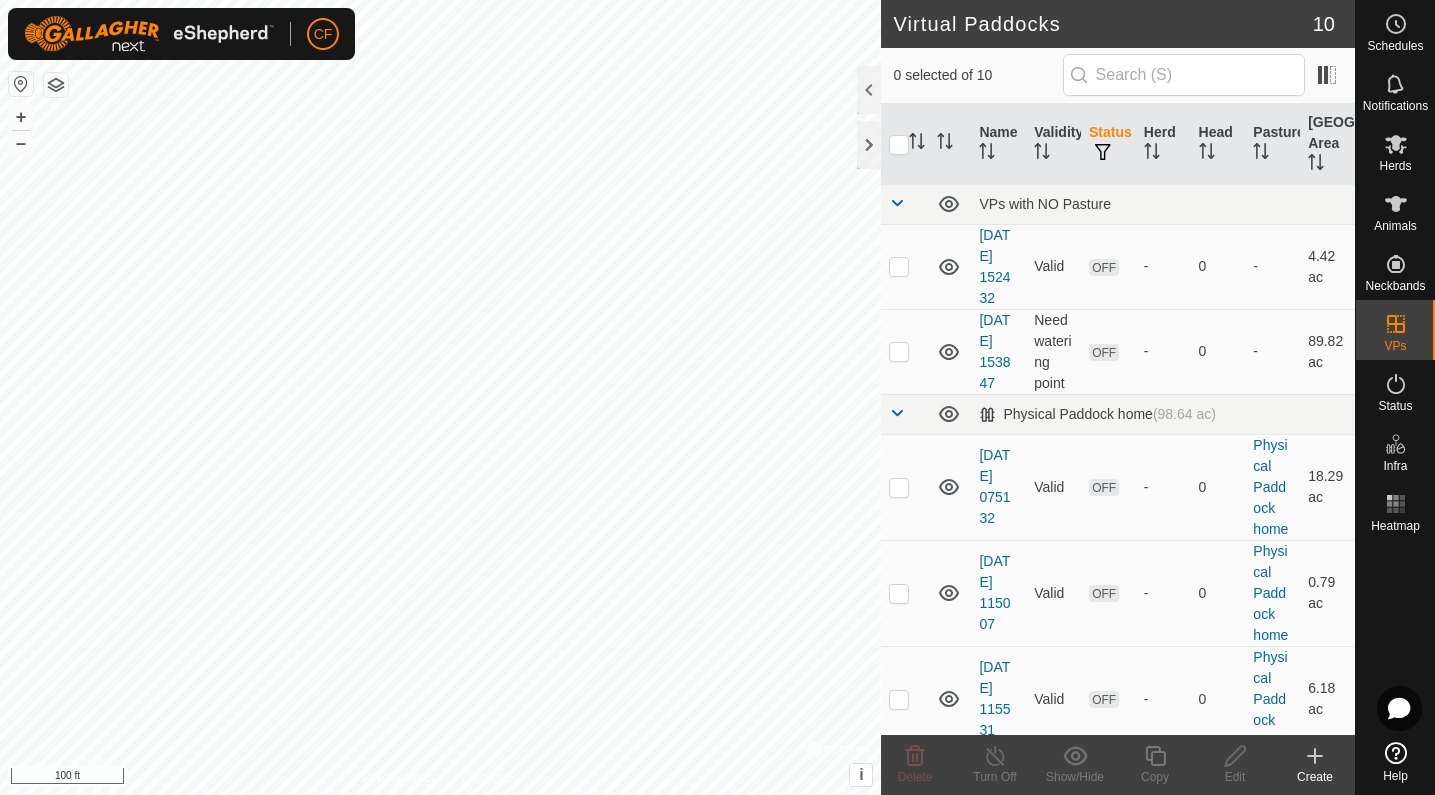checkbox on "true" 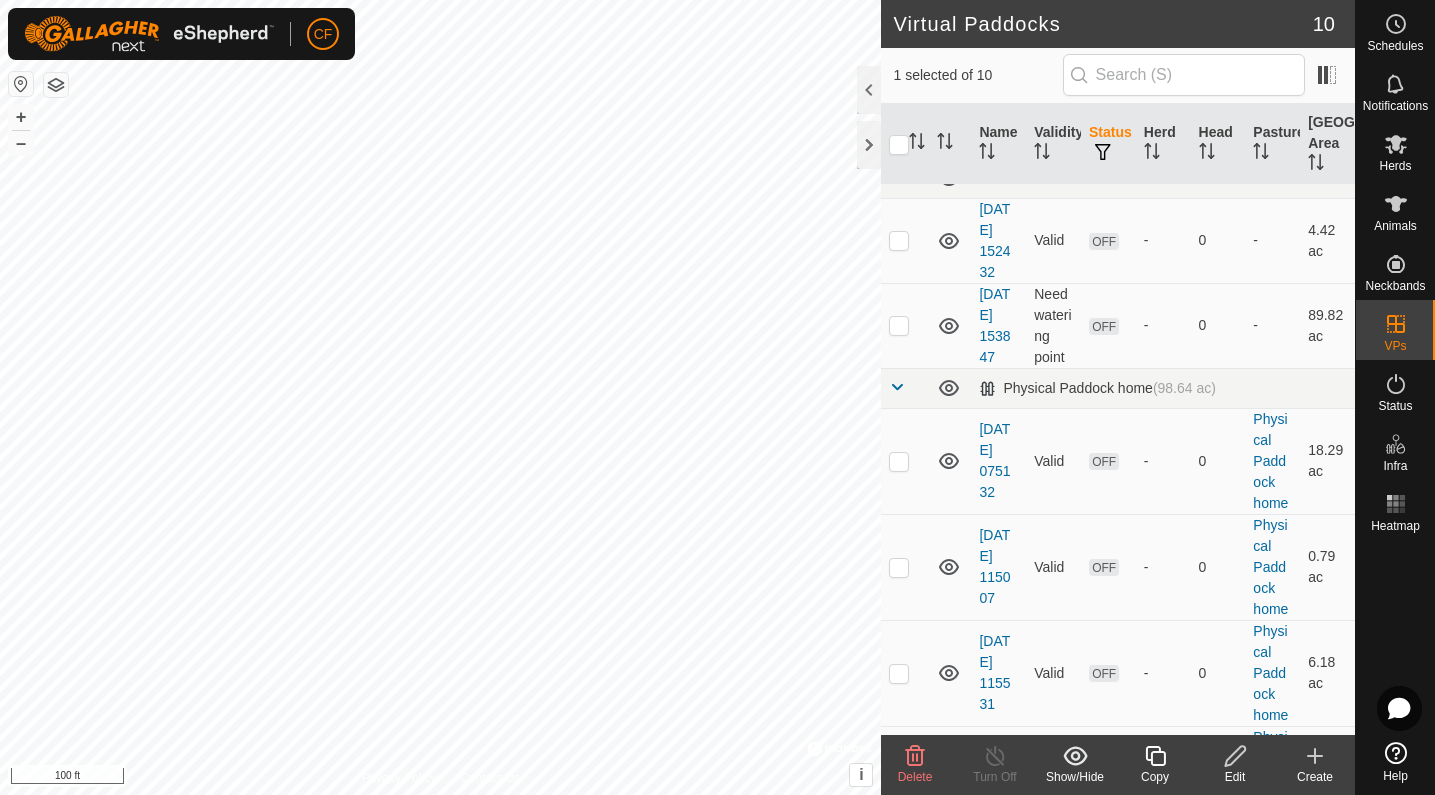 scroll, scrollTop: 421, scrollLeft: 0, axis: vertical 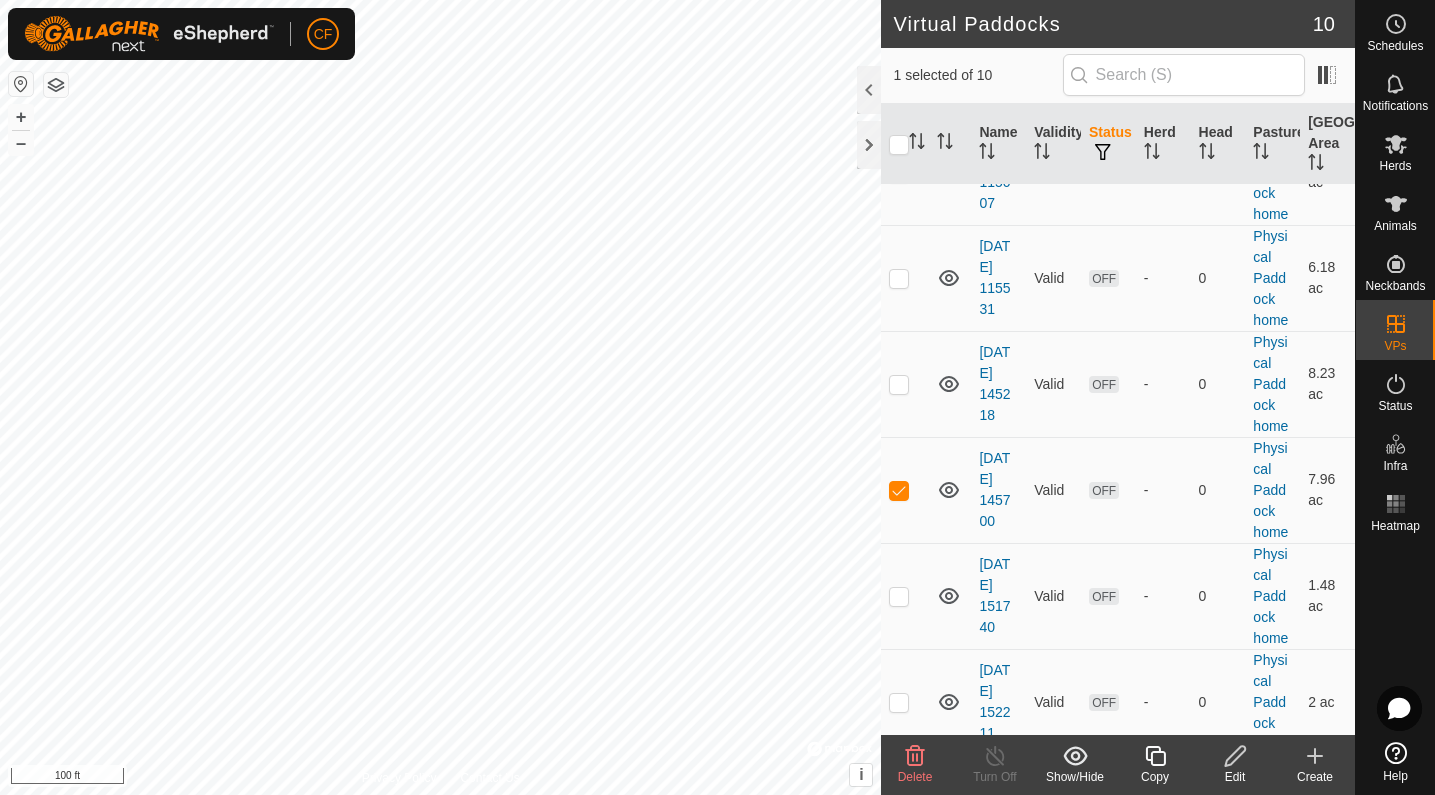 click 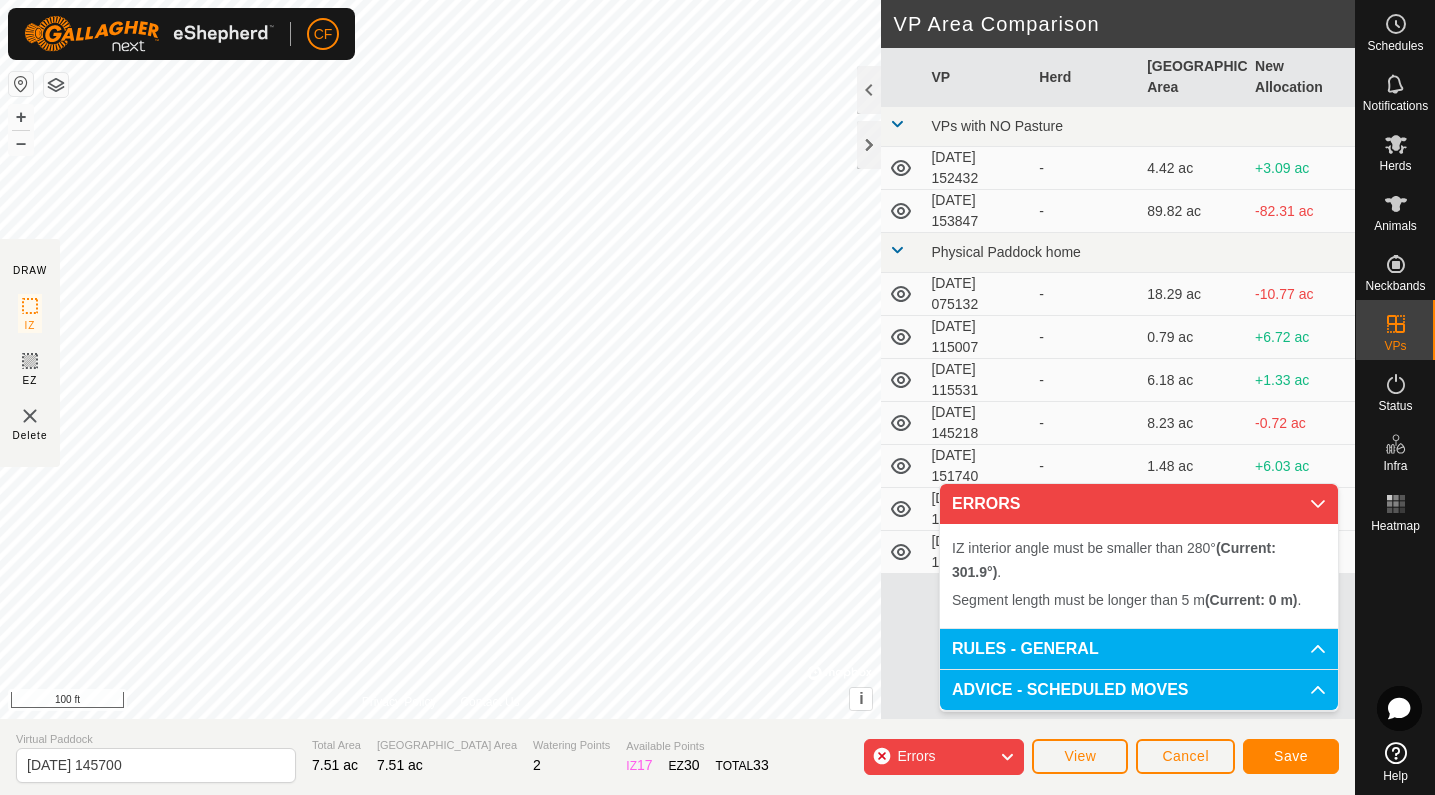 click on "IZ interior angle must be smaller than 280°  (Current: 301.9°) . Segment length must be longer than 5 m  (Current: 0 m) . Segment length must be longer than 5 m  (Current: 0 m) . + – ⇧ i ©  Mapbox , ©  OpenStreetMap ,  Improve this map 100 ft" at bounding box center [440, 359] 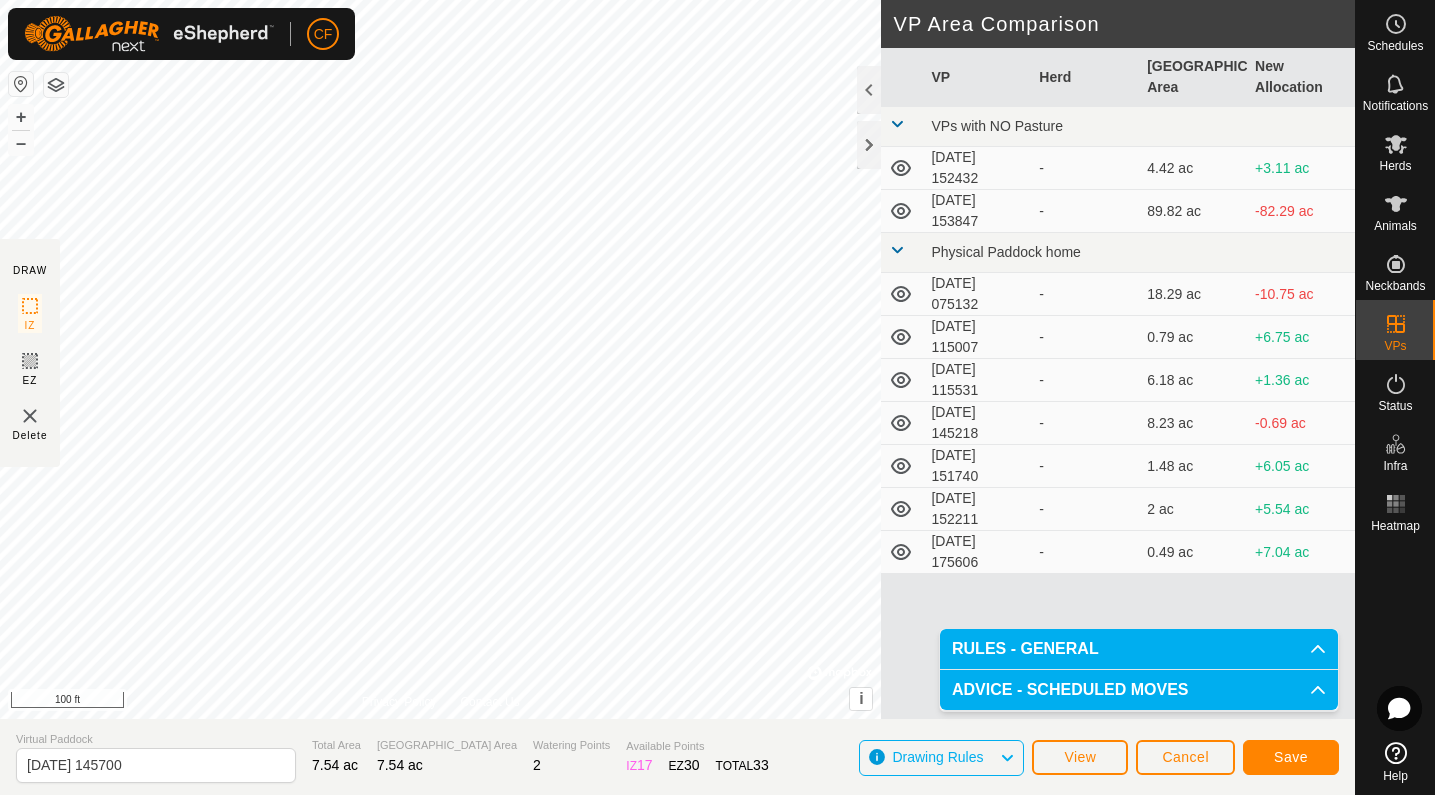 click on "Save" 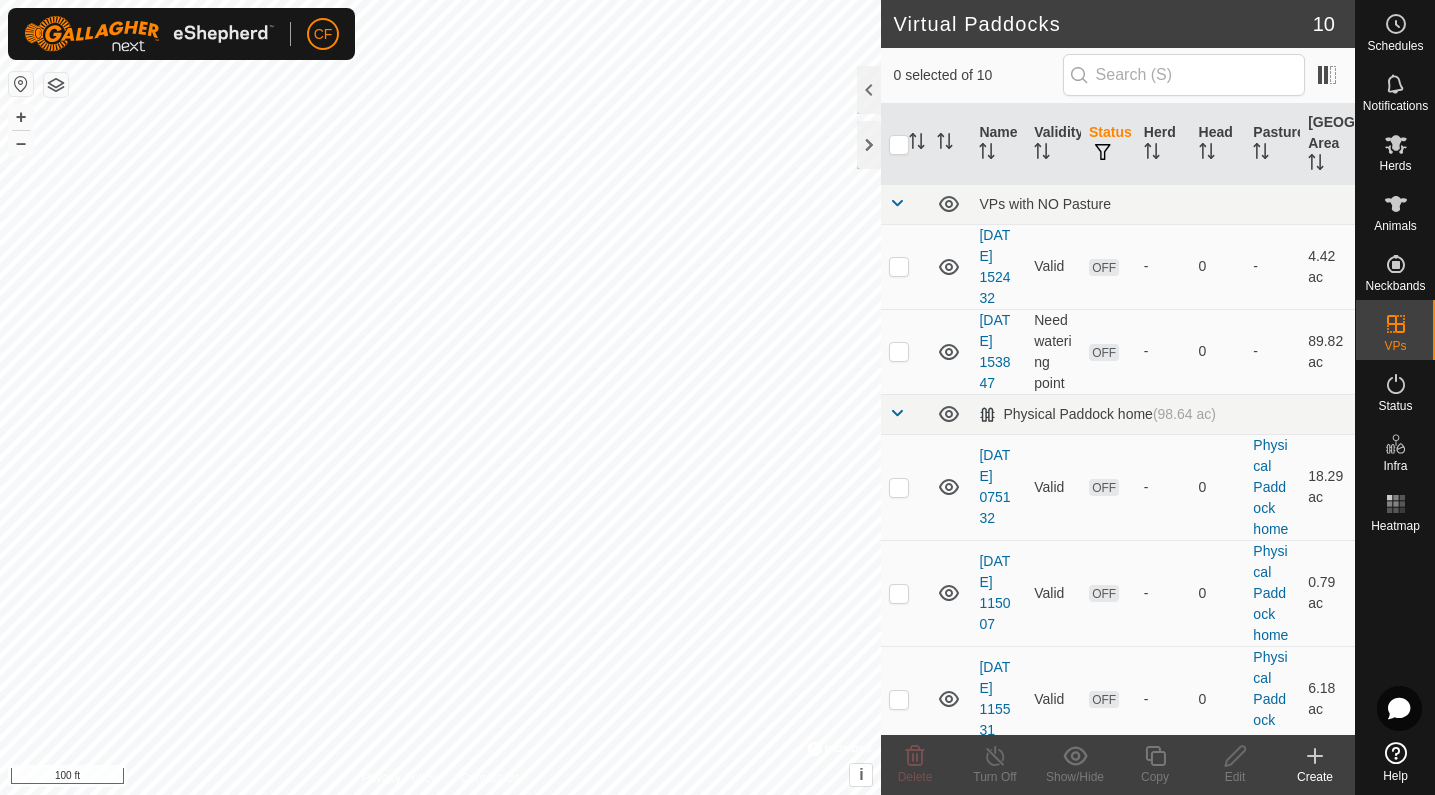 click on "CF Schedules Notifications Herds Animals Neckbands VPs Status Infra Heatmap Help Virtual Paddocks 10 0 selected of 10     Name   Validity   Status   Herd   Head   Pasture   Grazing Area   VPs with NO Pasture  [DATE] 152432  Valid  OFF  -   0   -   4.42 ac  [DATE] 153847  Need watering point  OFF  -   0   -   89.82 ac   Physical Paddock home   (98.64 ac) [DATE] 075132  Valid  OFF  -   0   Physical Paddock home   18.29 ac  [DATE] 115007  Valid  OFF  -   0   Physical Paddock home   0.79 ac  [DATE] 115531  Valid  OFF  -   0   Physical Paddock home   6.18 ac  [DATE] 145218  Valid  OFF  -   0   Physical [GEOGRAPHIC_DATA] home   8.23 ac  [DATE] 145700  Valid  OFF  -   0   Physical Paddock home   7.54 ac  [DATE] 151740  Valid  OFF  -   0   Physical [GEOGRAPHIC_DATA] home   1.48 ac  [DATE] 152211  Valid  OFF  -   0   Physical Paddock home   2 ac  [DATE] 175606  Valid  OFF  -   0   Physical Paddock home   0.49 ac  Delete  Turn Off   Show/Hide   Copy   Edit   Create  Privacy Policy + – i" at bounding box center [717, 397] 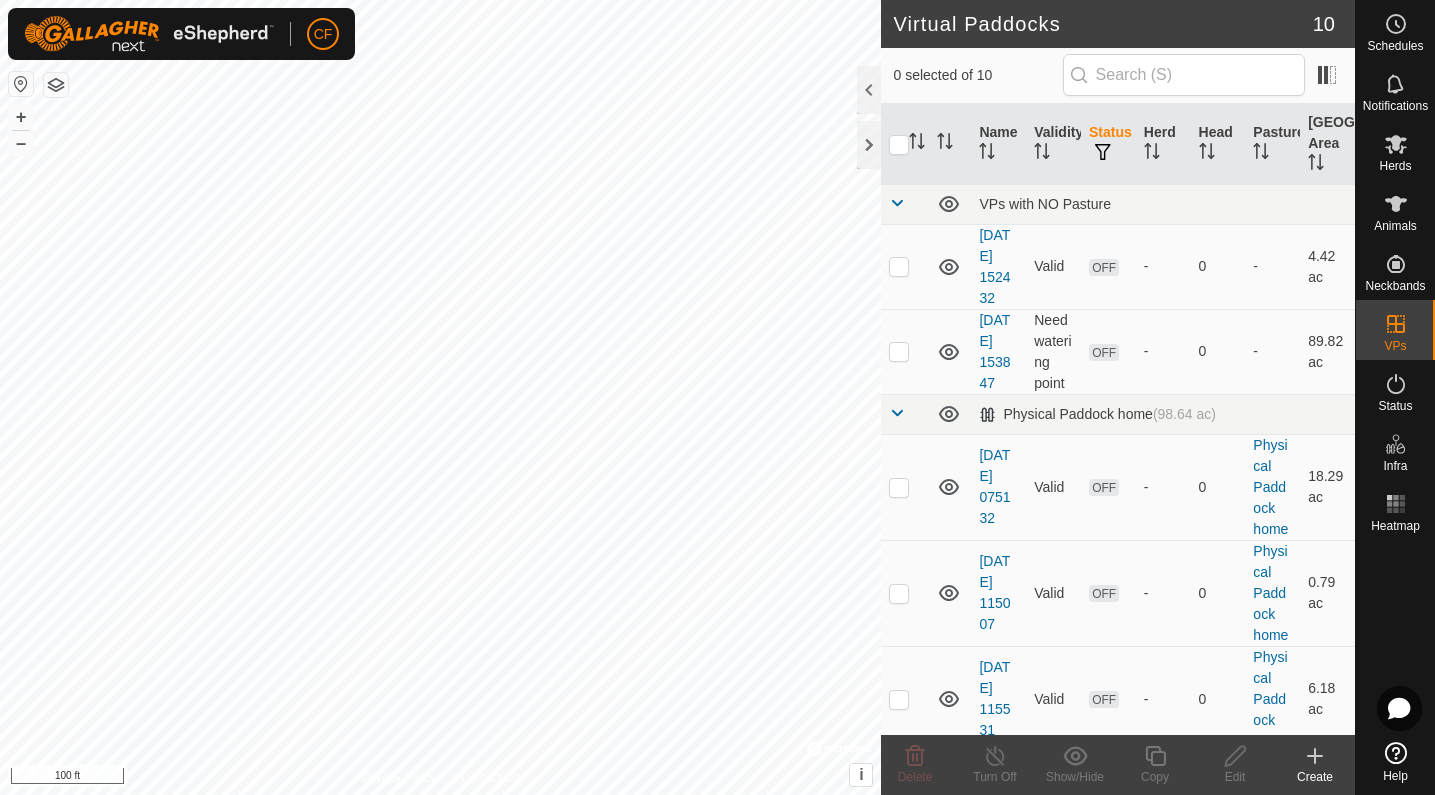checkbox on "true" 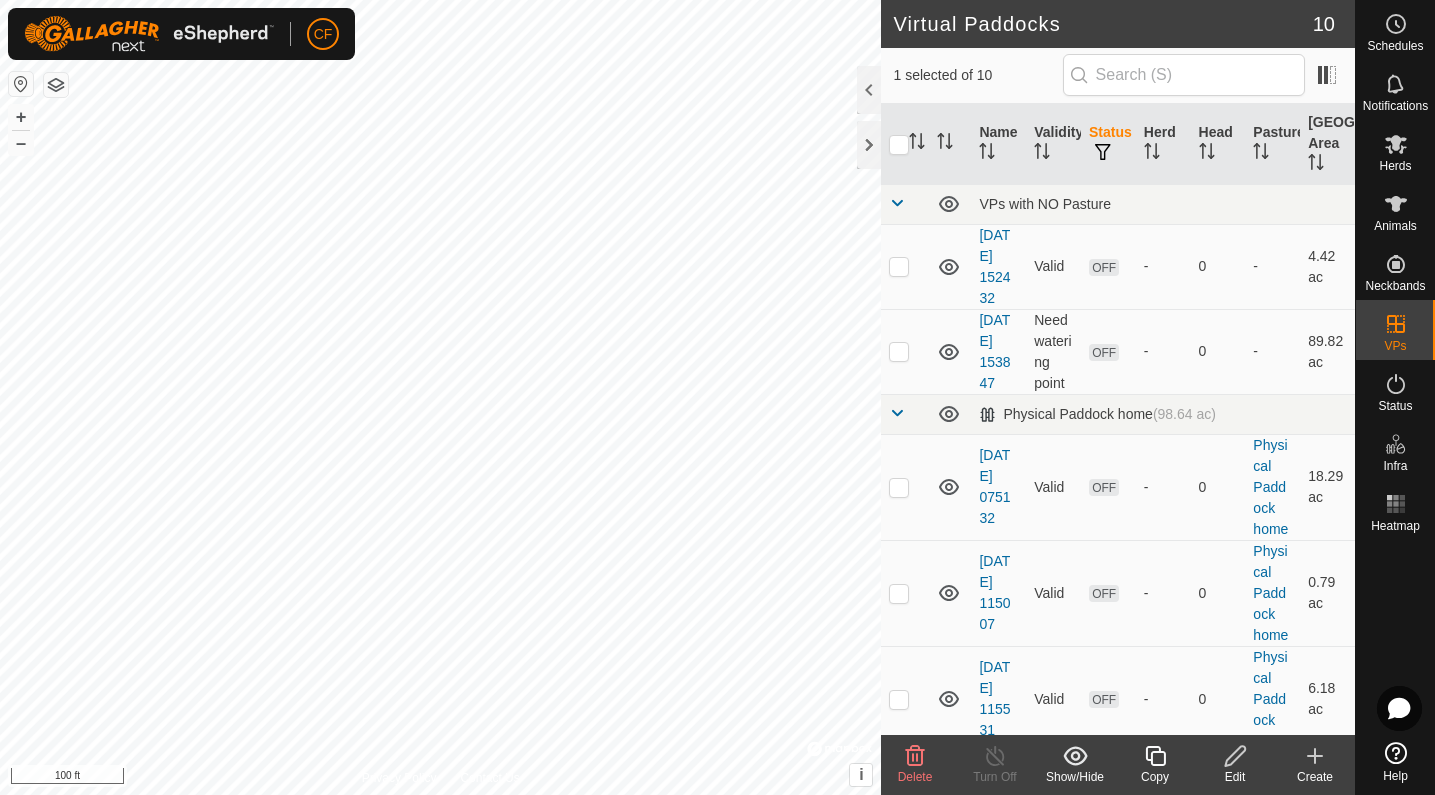 click 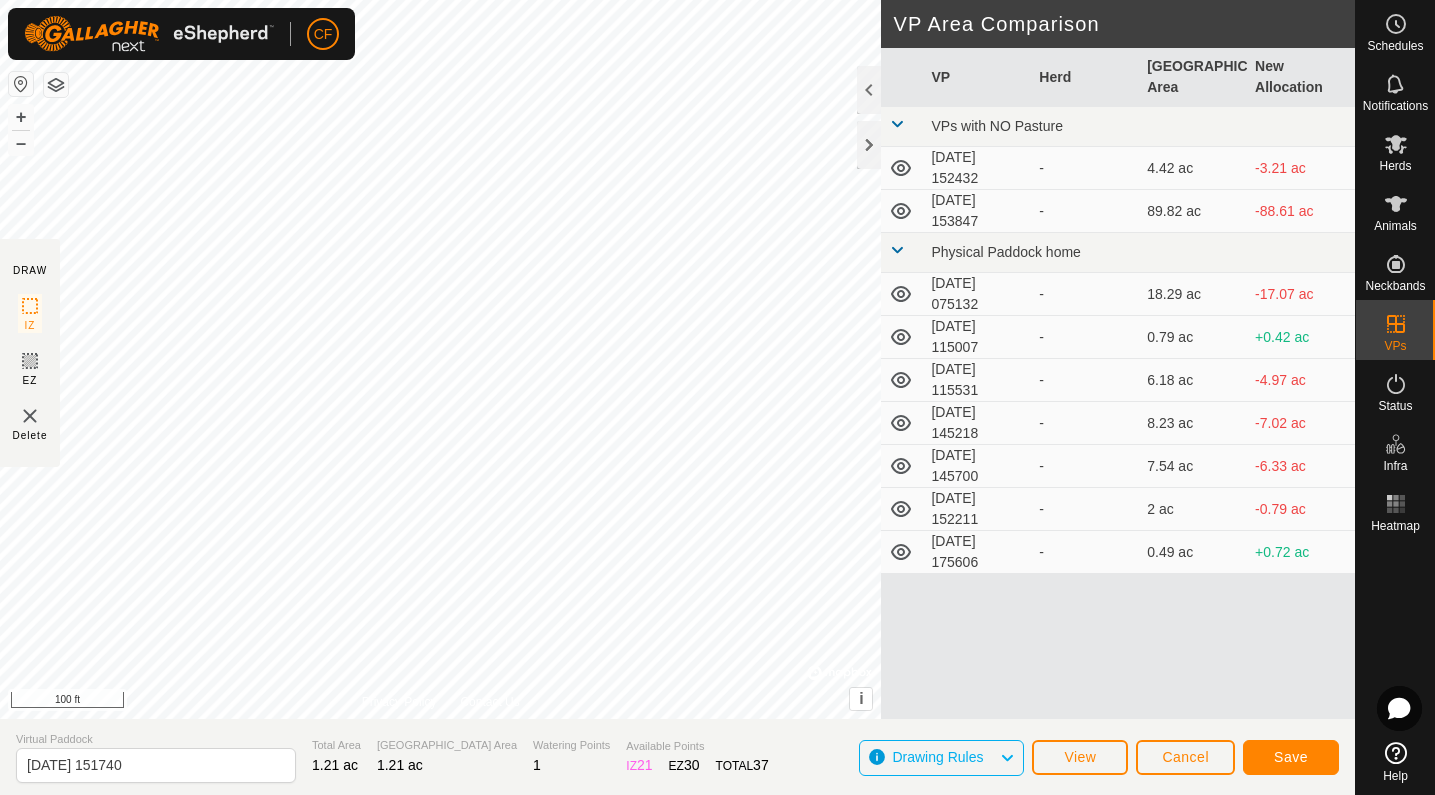 click on "Save" 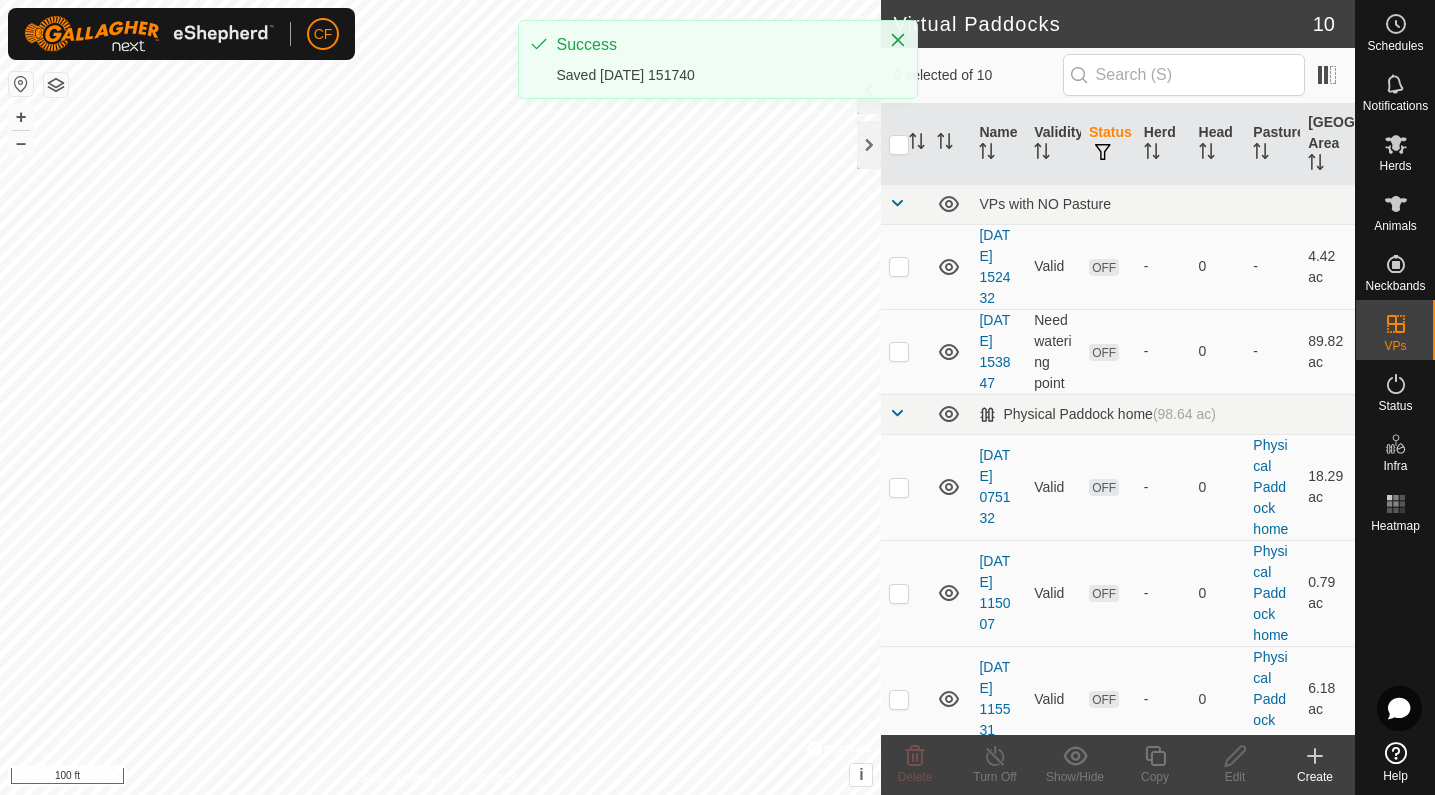 checkbox on "true" 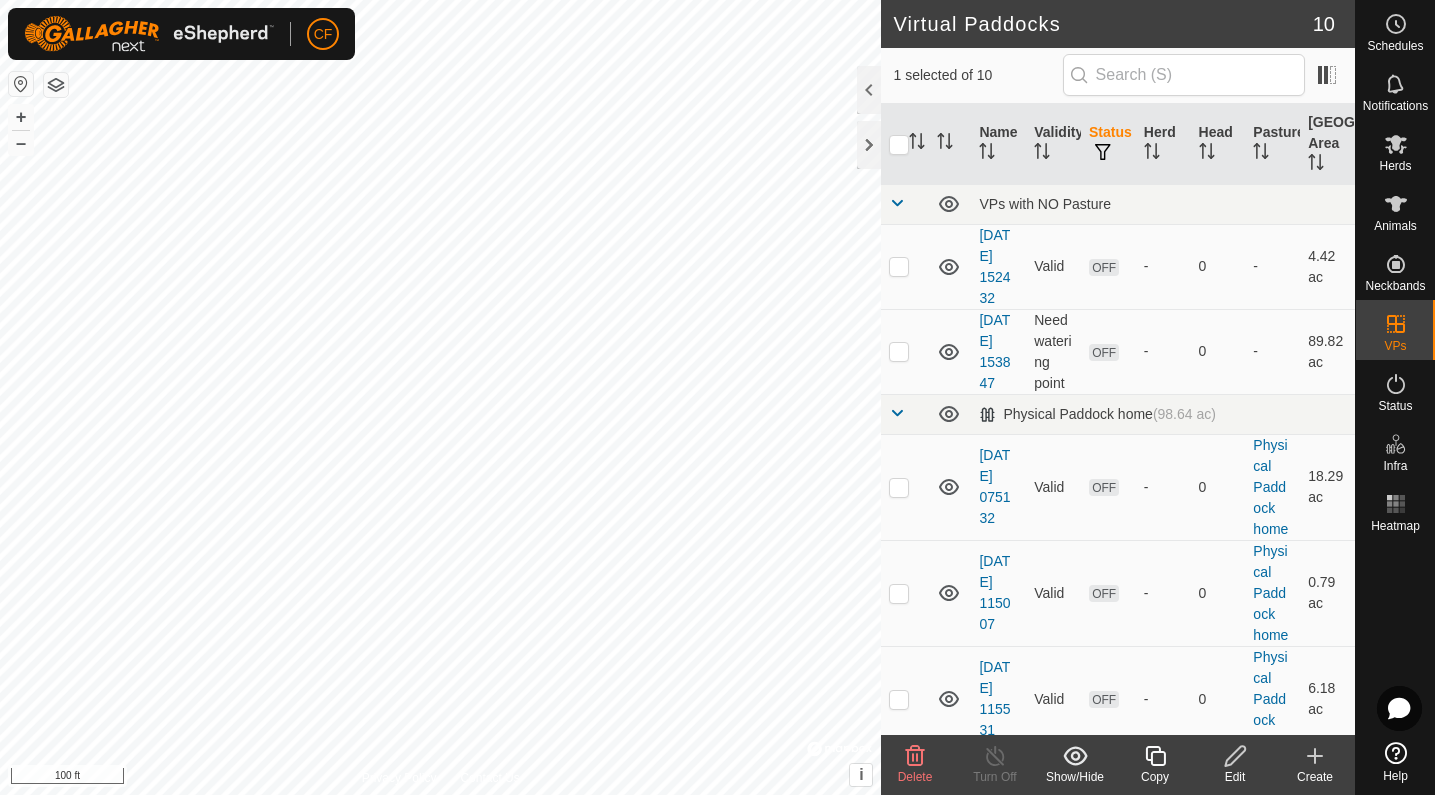 checkbox on "true" 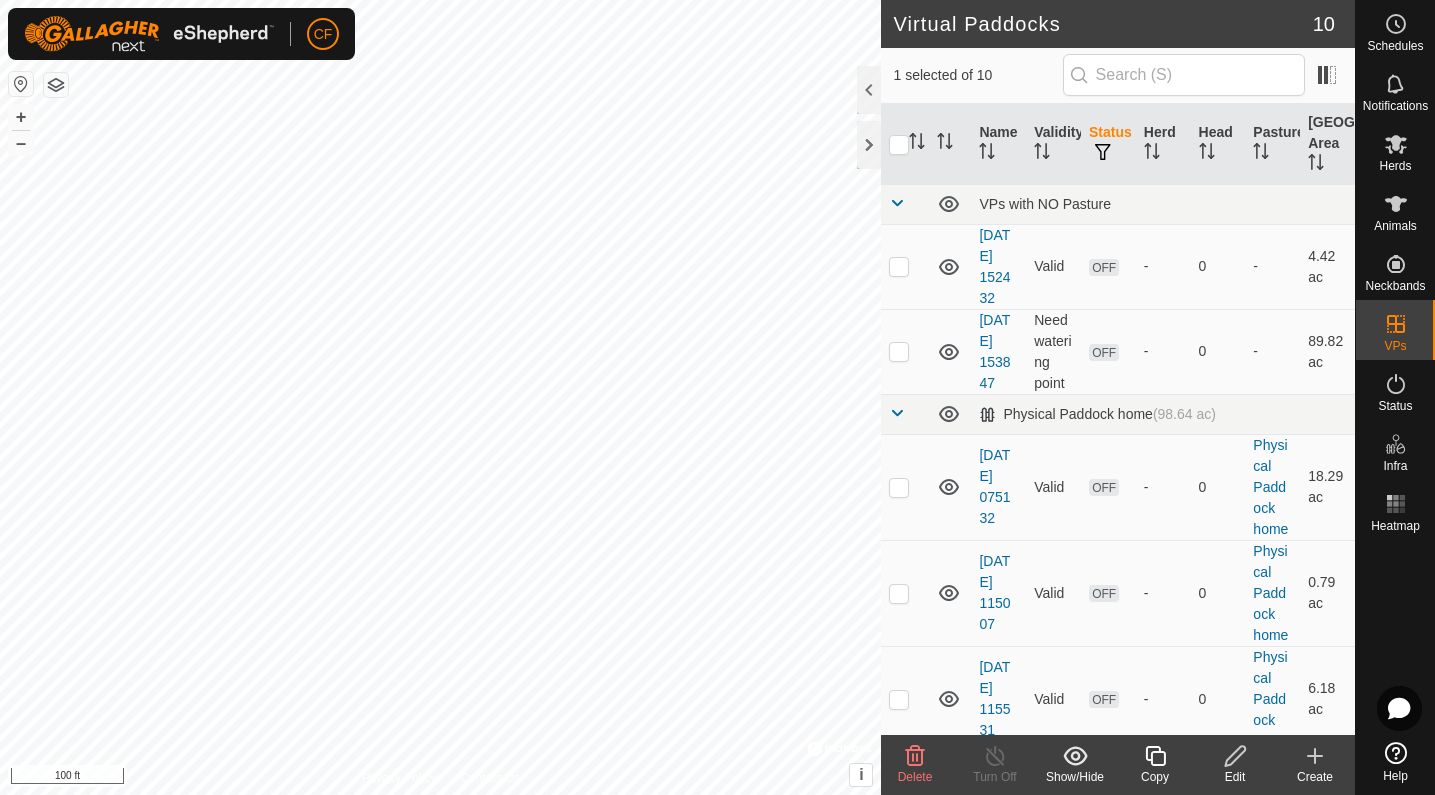 checkbox on "false" 